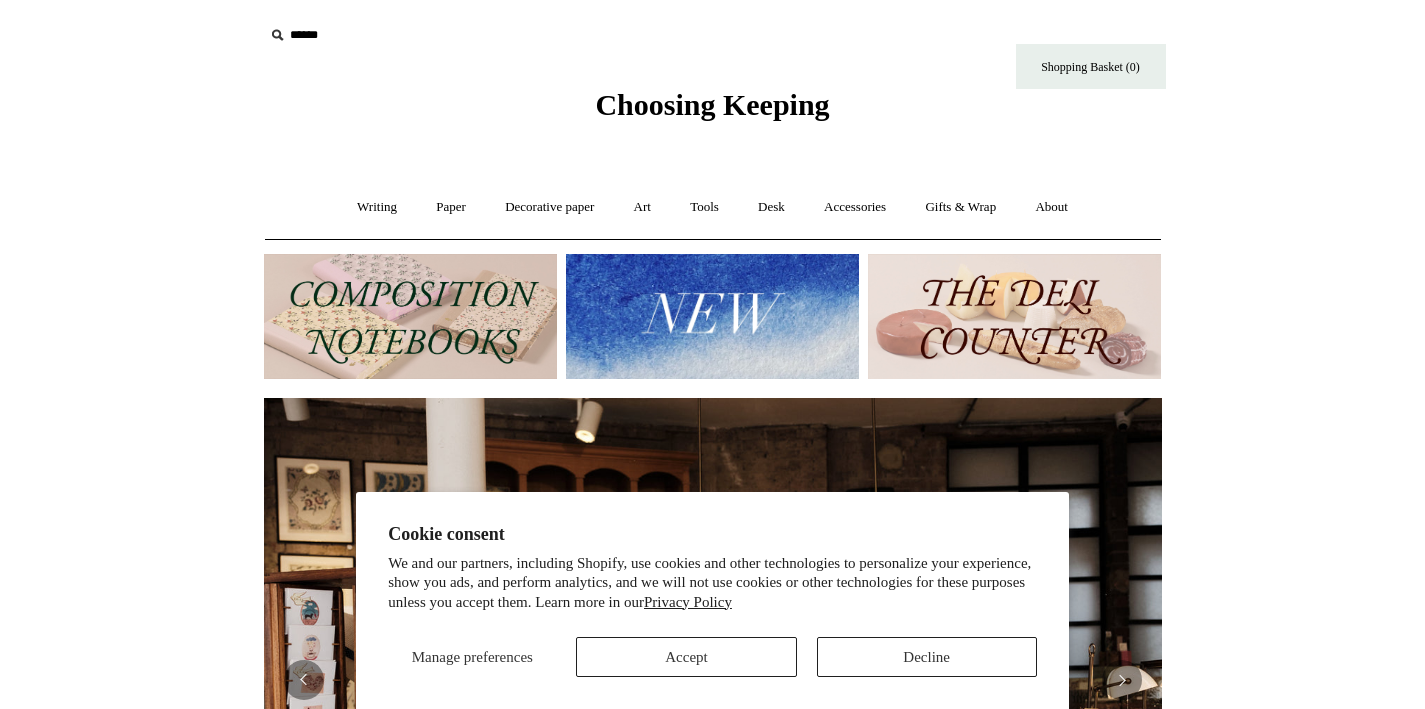 scroll, scrollTop: 0, scrollLeft: 0, axis: both 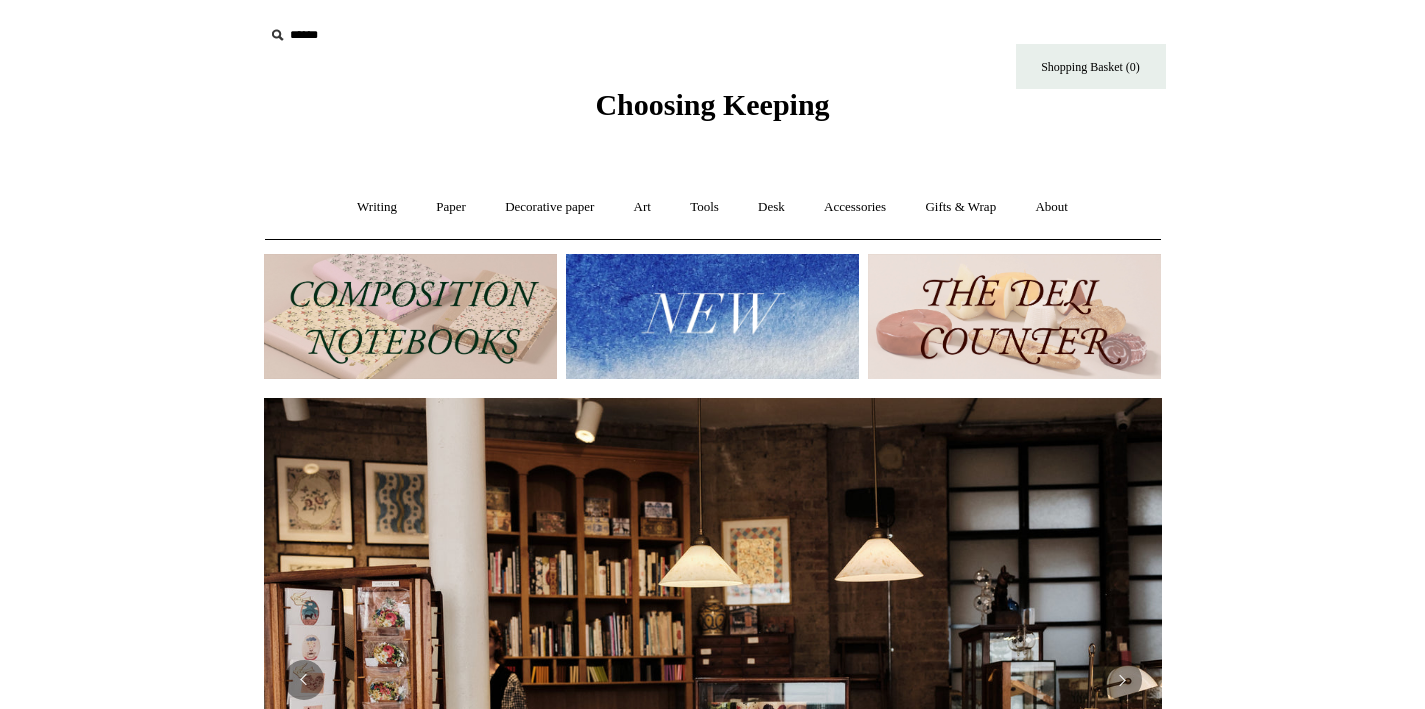 click at bounding box center [712, 316] 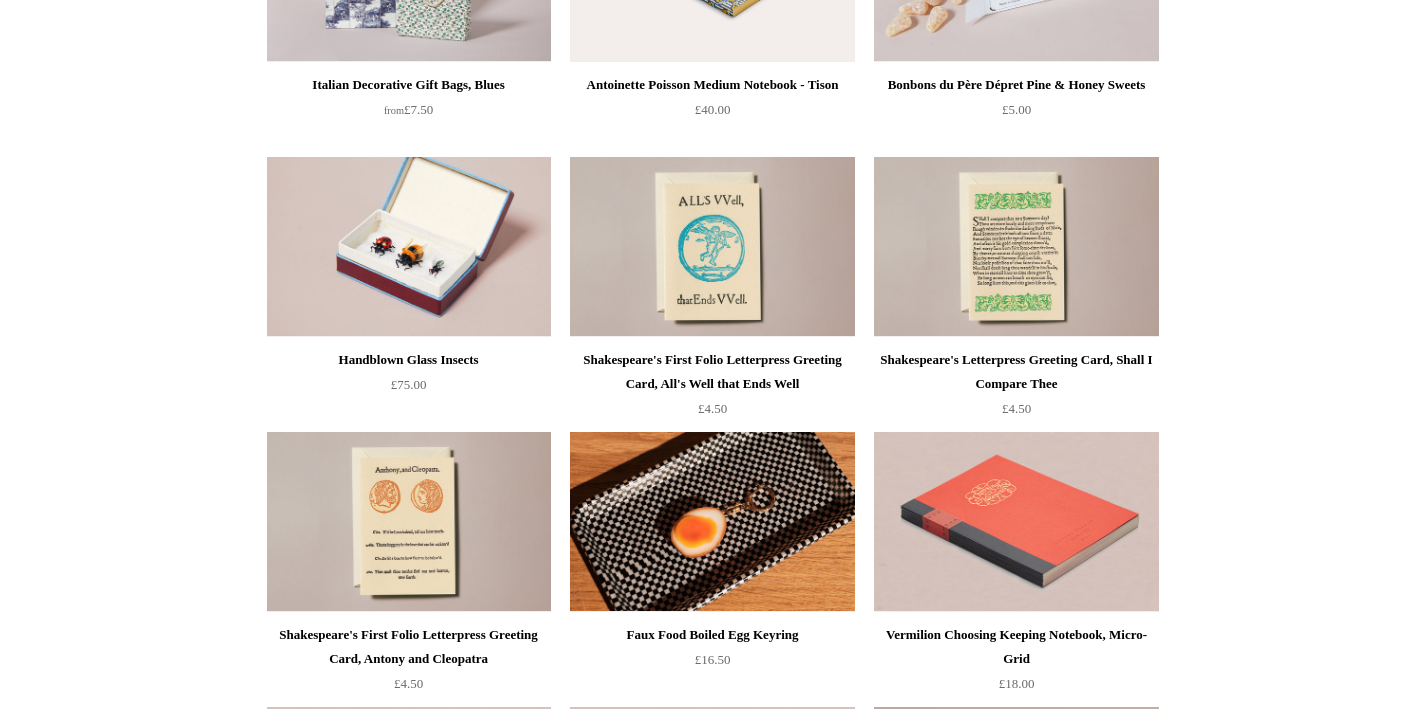 scroll, scrollTop: 3681, scrollLeft: 0, axis: vertical 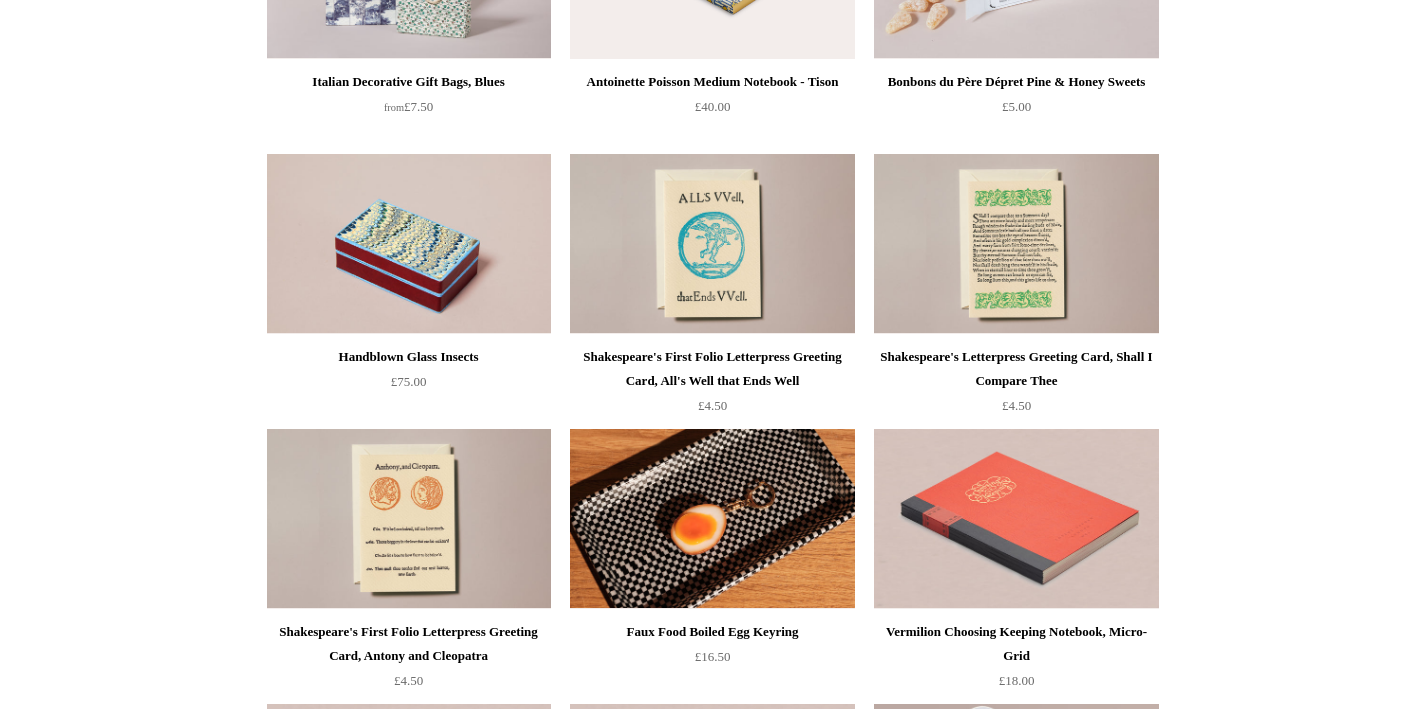 click at bounding box center (409, 244) 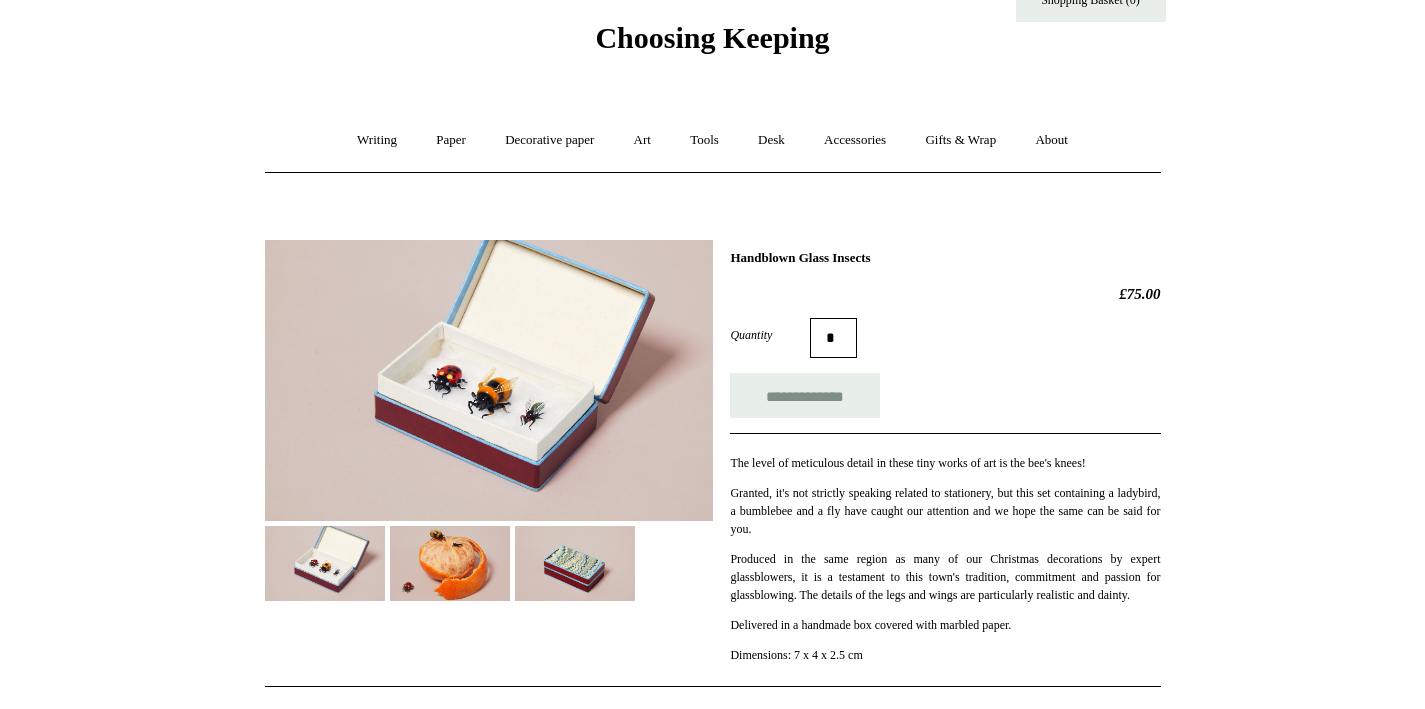 scroll, scrollTop: 106, scrollLeft: 0, axis: vertical 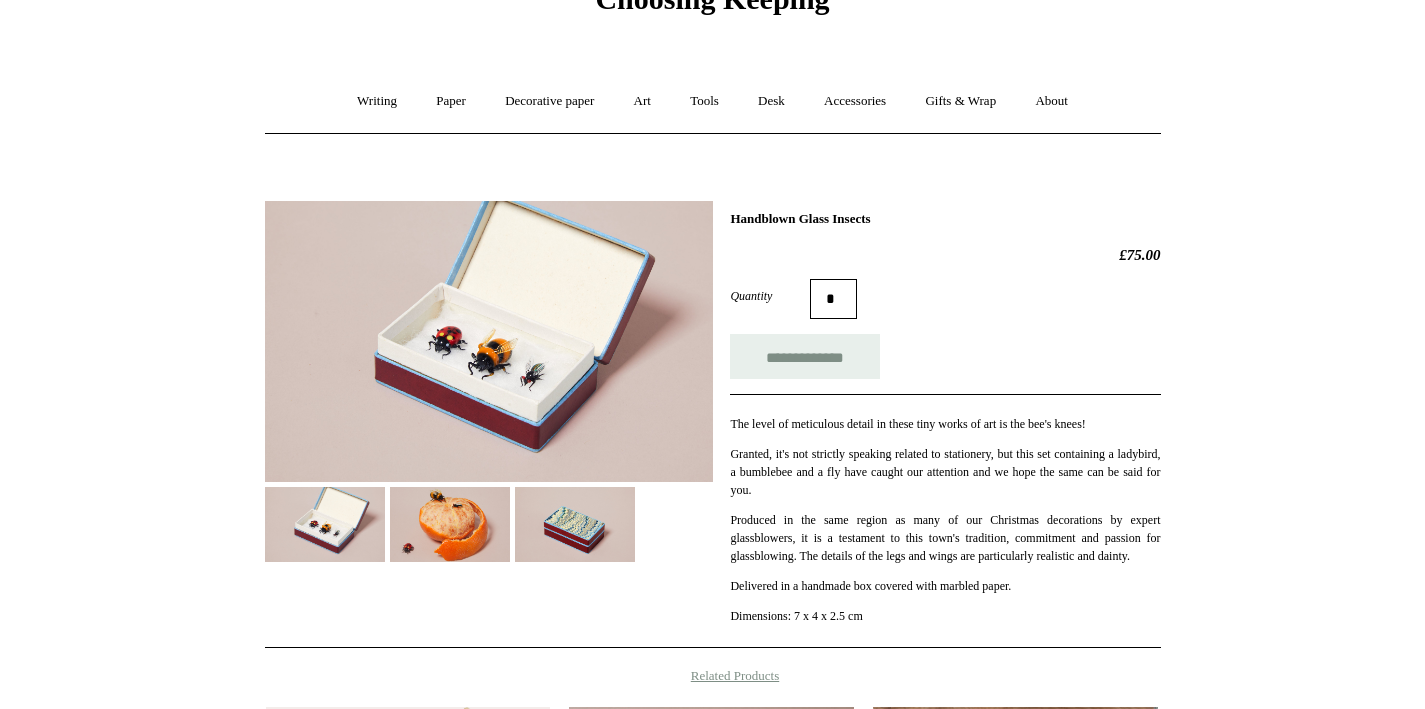 click at bounding box center [489, 341] 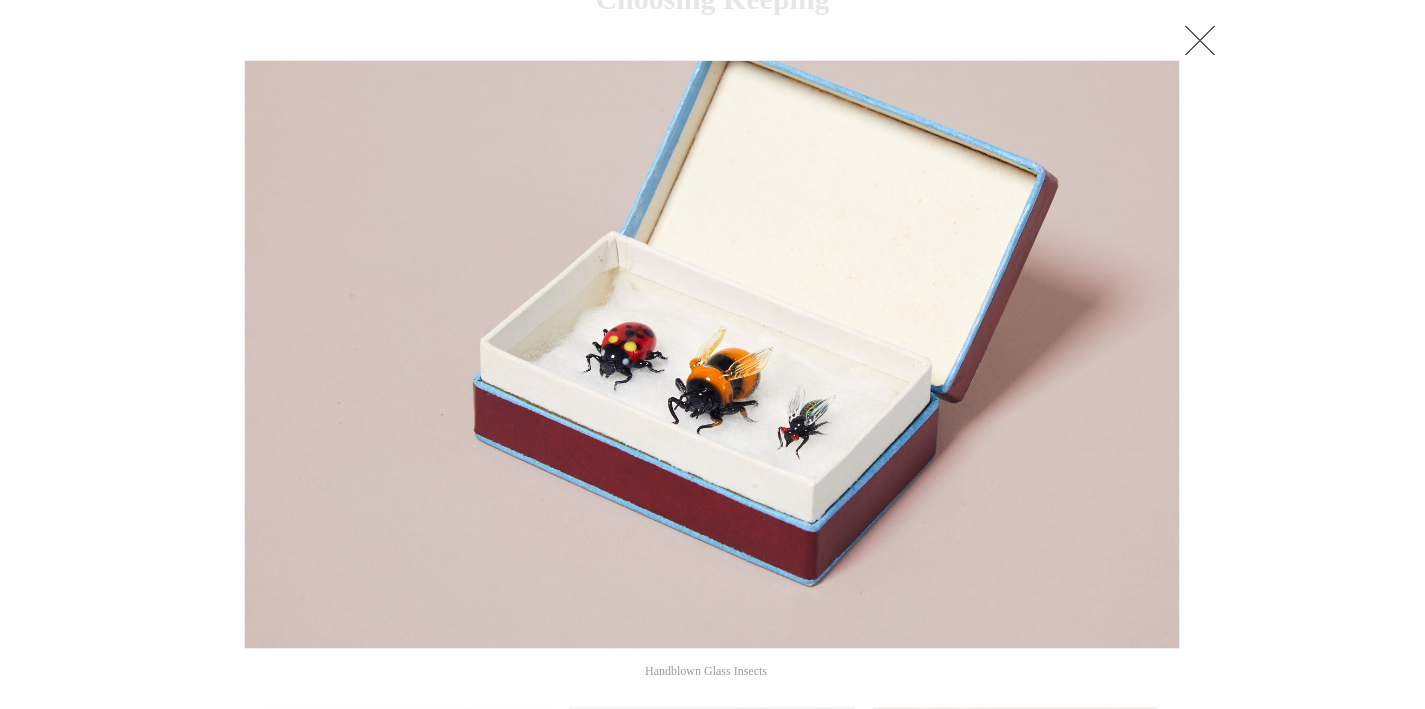 click at bounding box center (1200, 40) 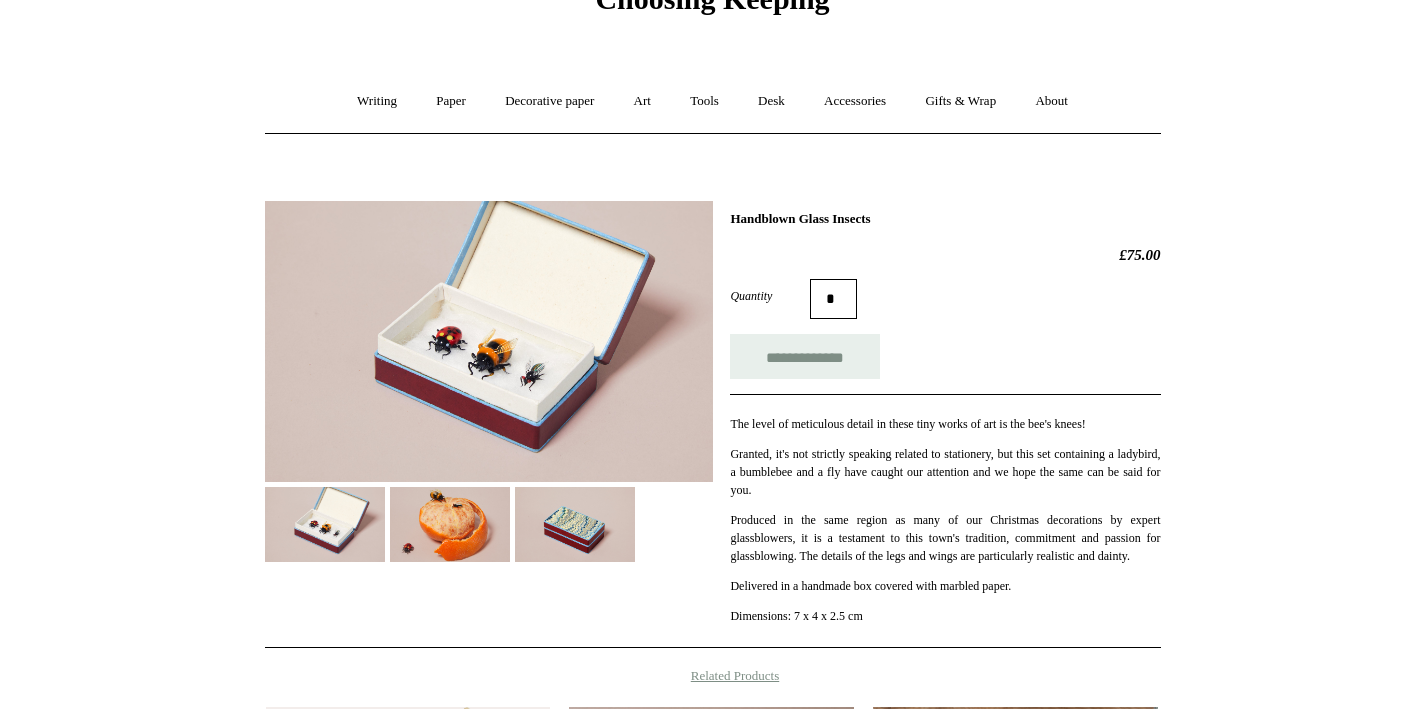 click at bounding box center (575, 524) 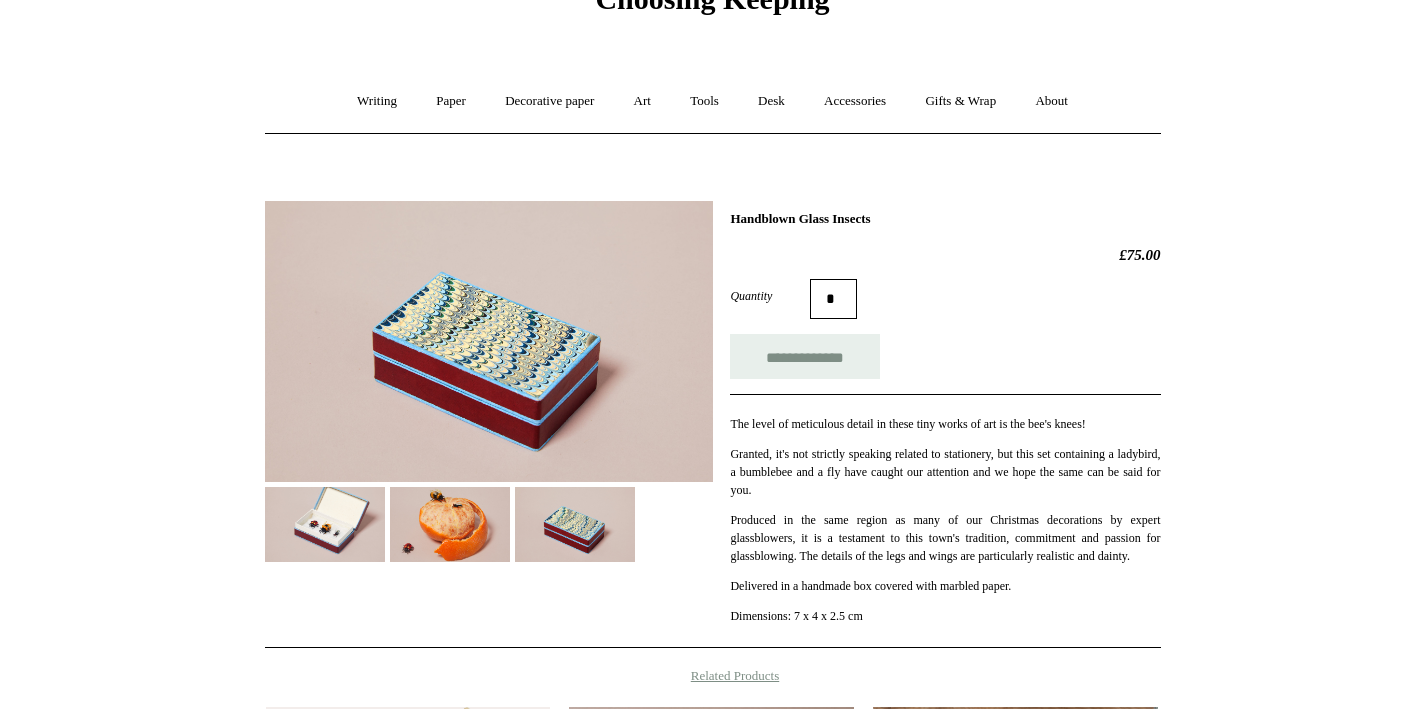 click at bounding box center [489, 341] 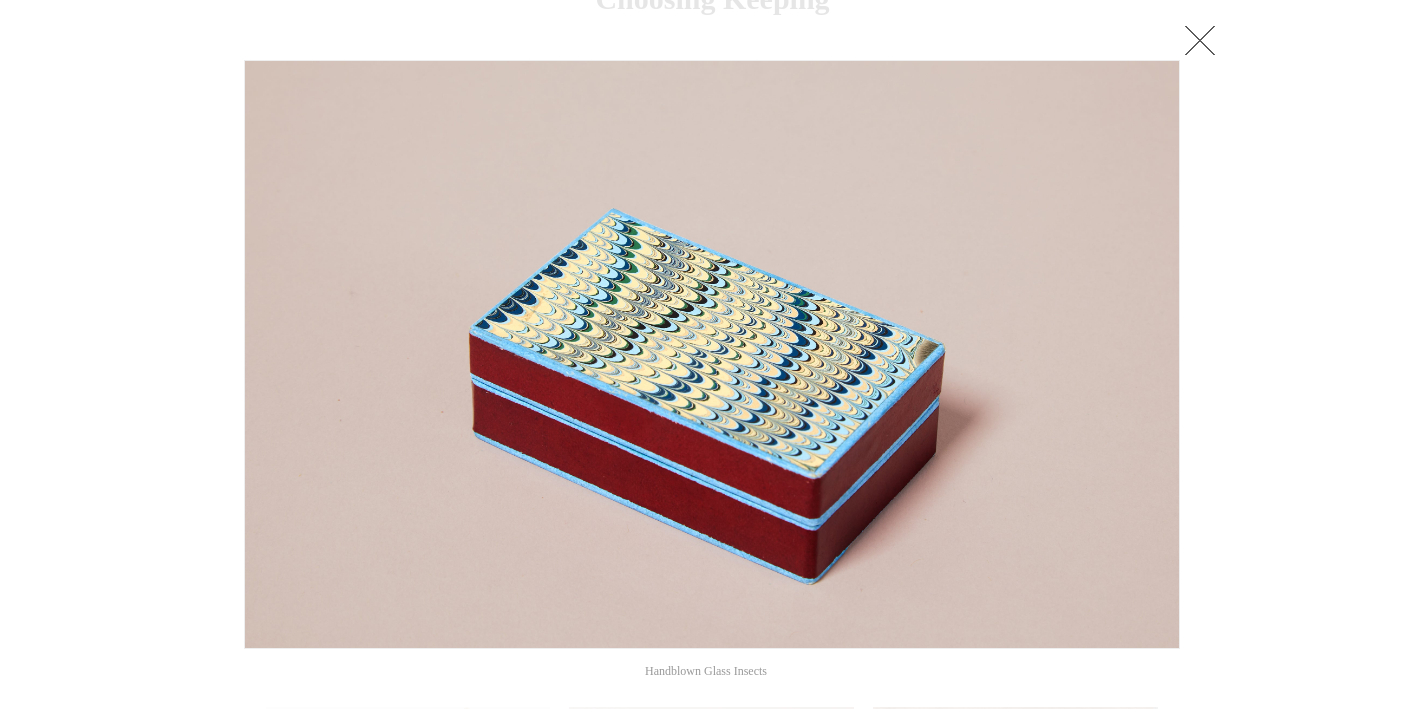 click at bounding box center [1200, 40] 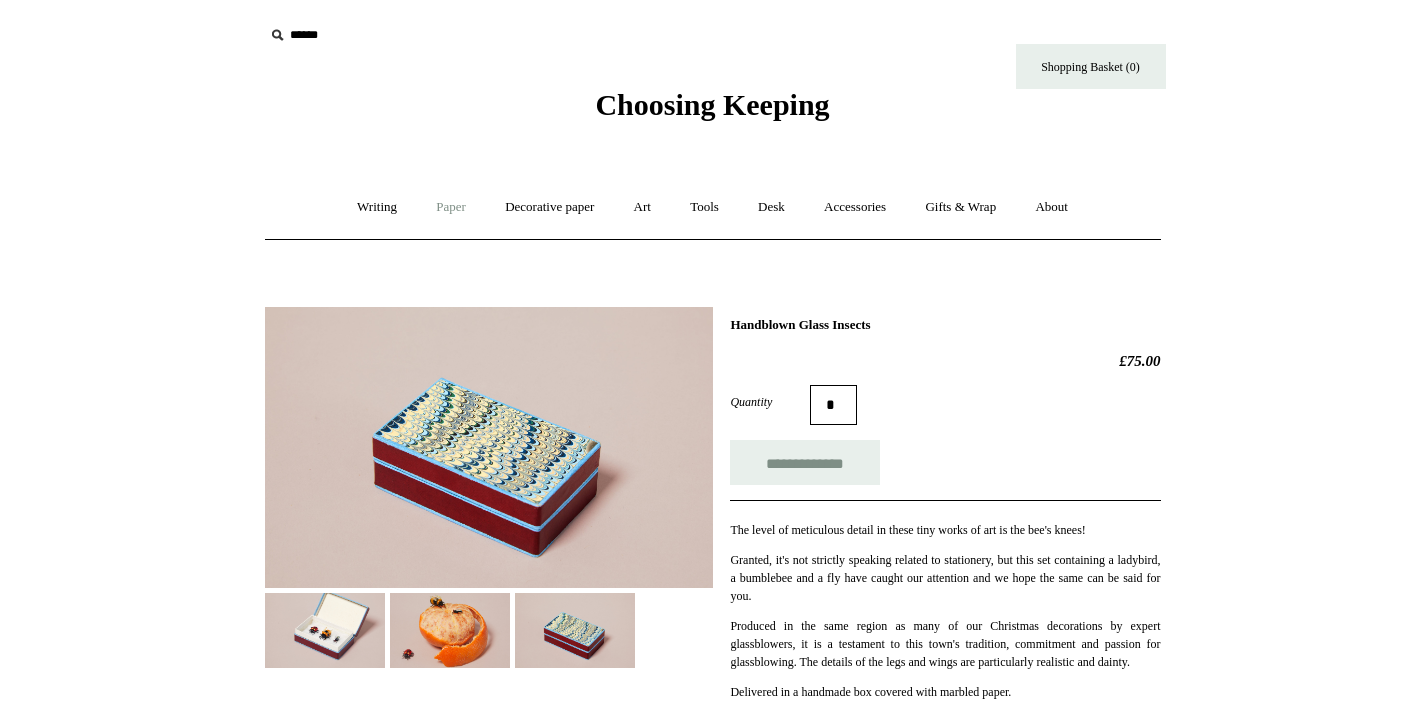 scroll, scrollTop: 0, scrollLeft: 0, axis: both 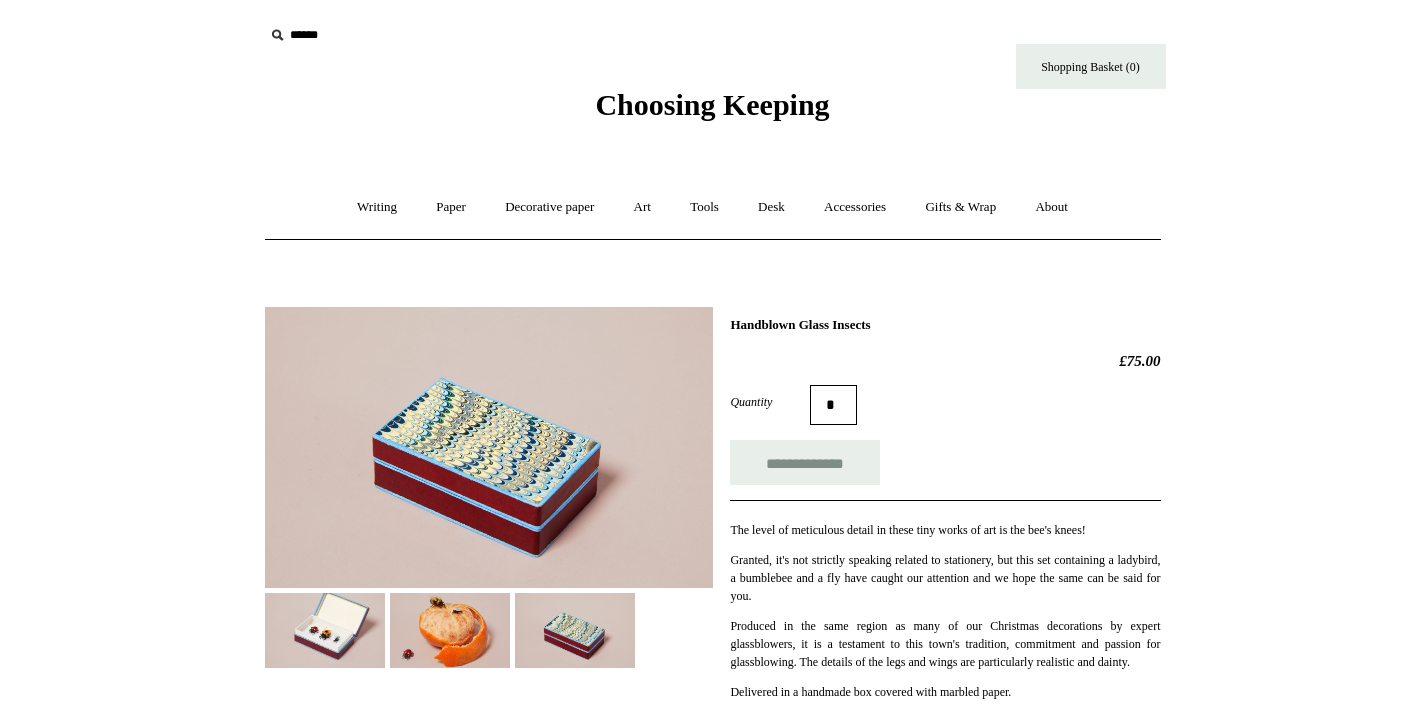click on "Choosing Keeping" at bounding box center [712, 104] 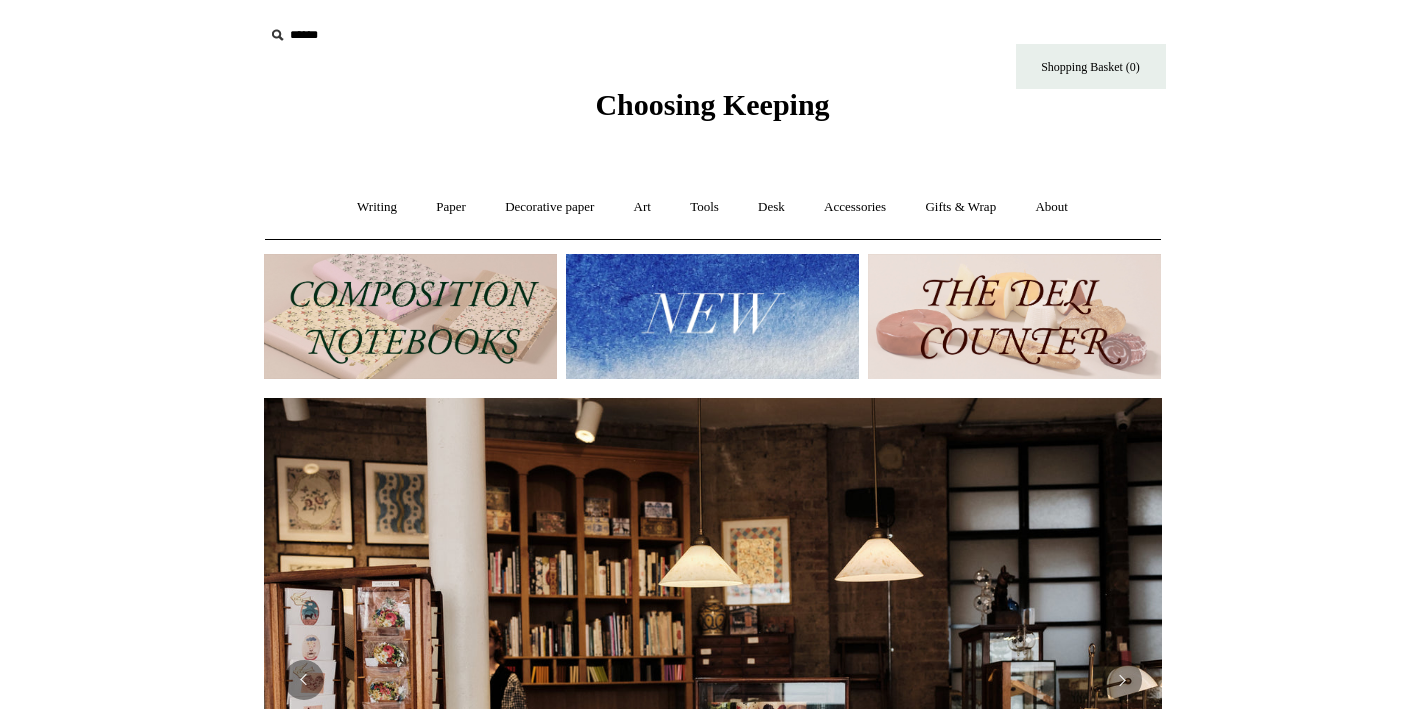 scroll, scrollTop: 0, scrollLeft: 0, axis: both 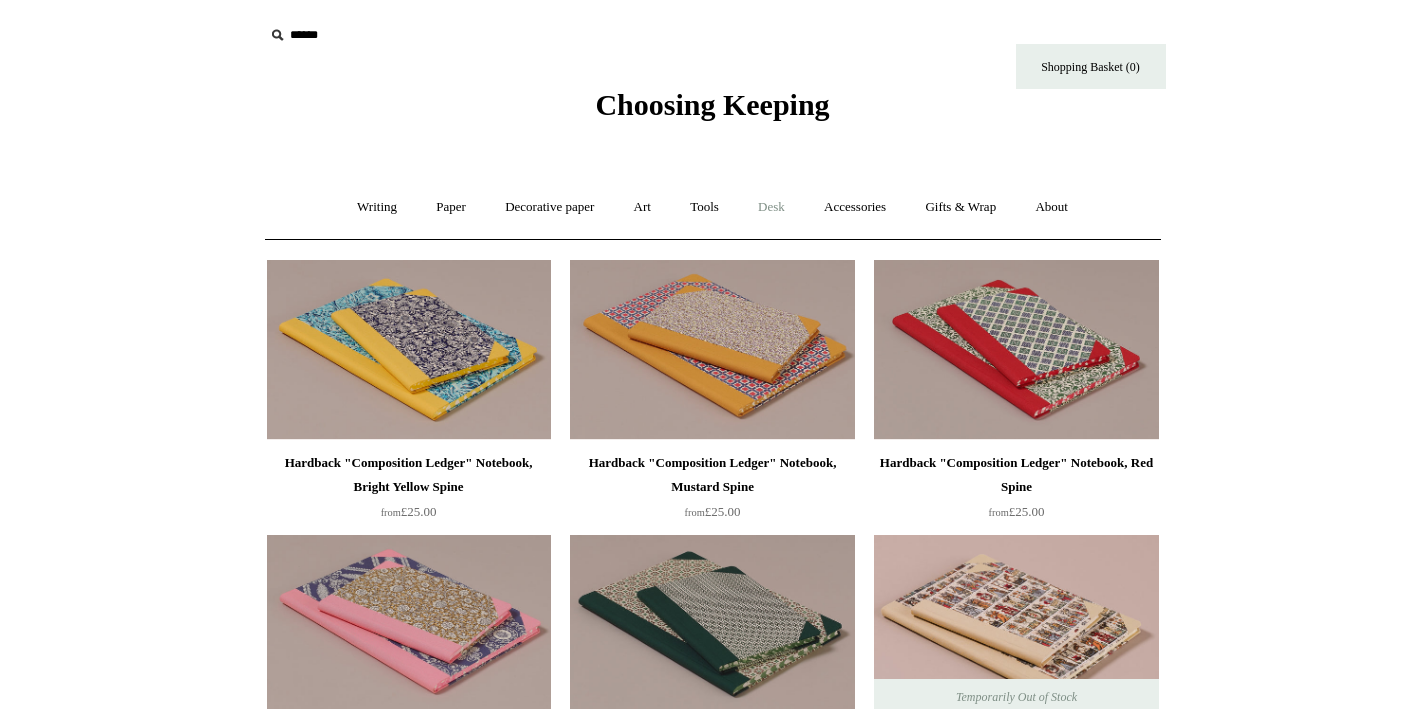 click on "Desk +" at bounding box center (771, 207) 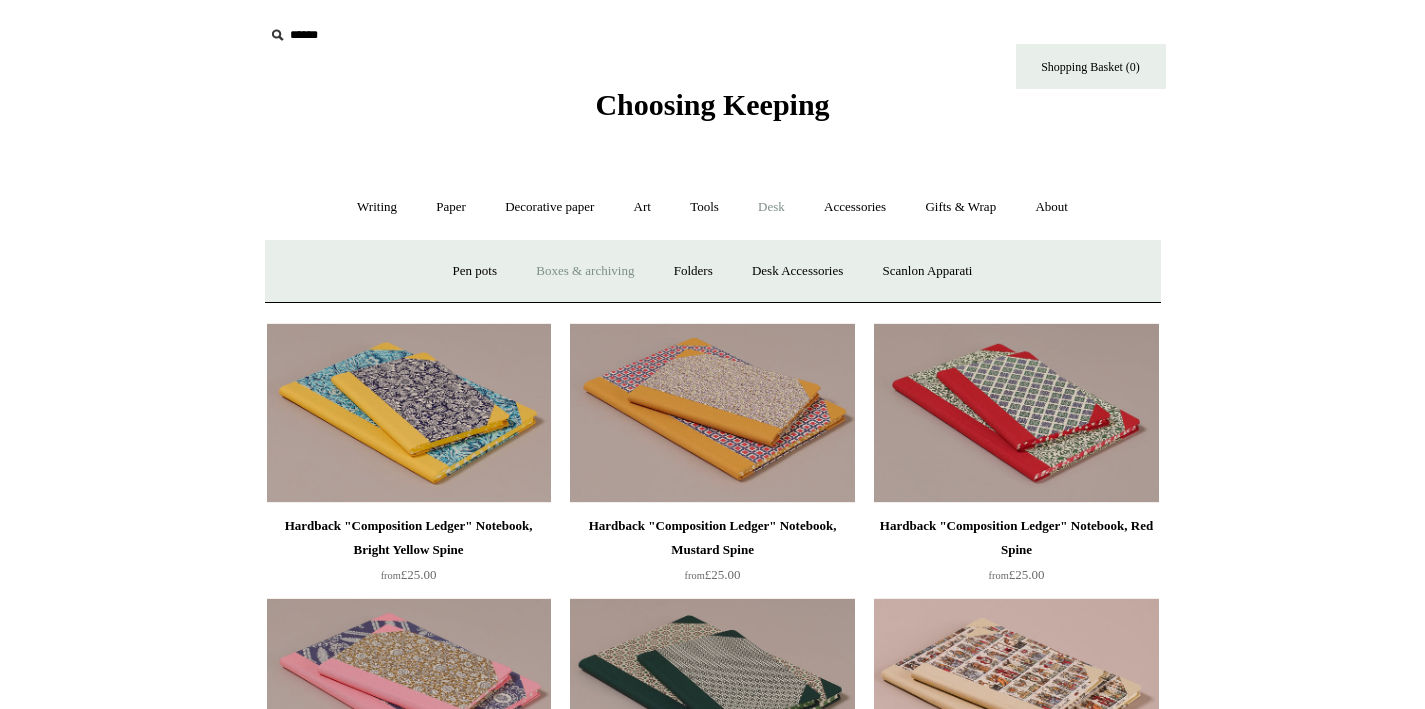 click on "Boxes & archiving" at bounding box center (585, 271) 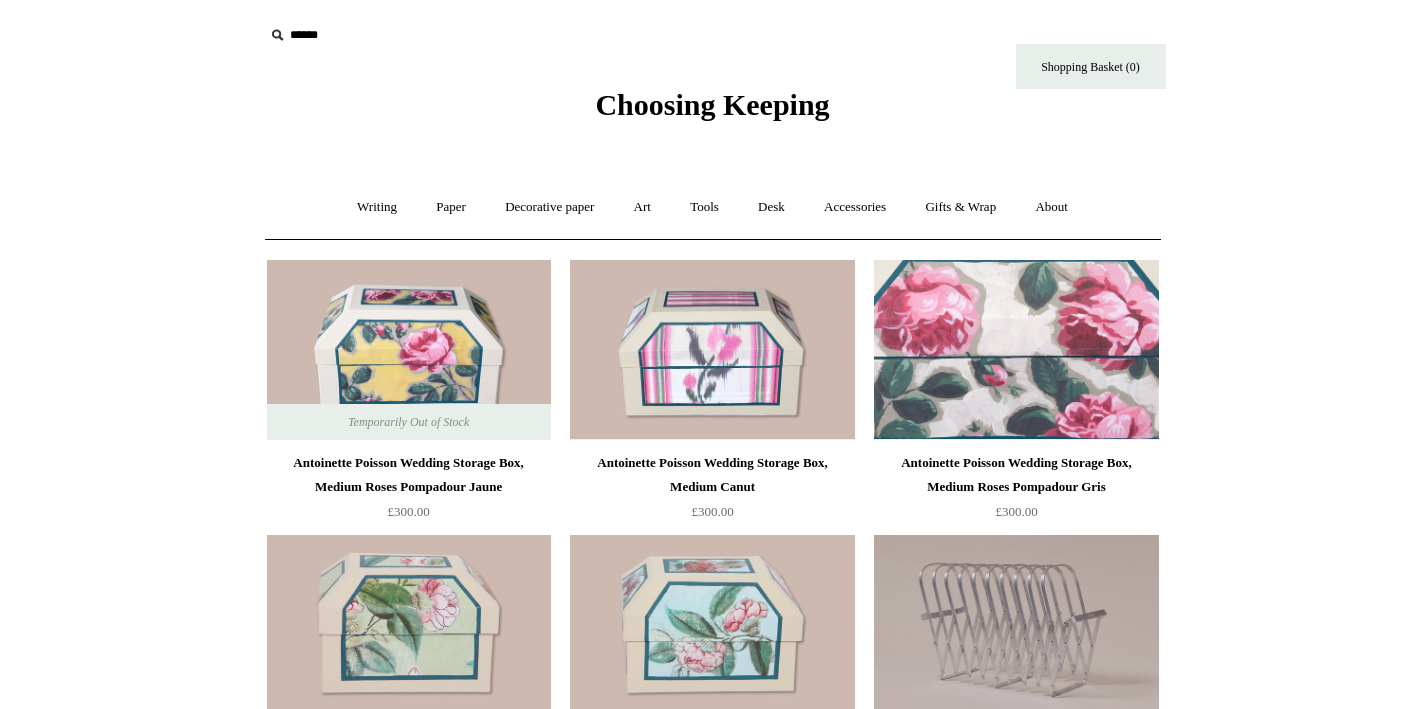 scroll, scrollTop: 0, scrollLeft: 0, axis: both 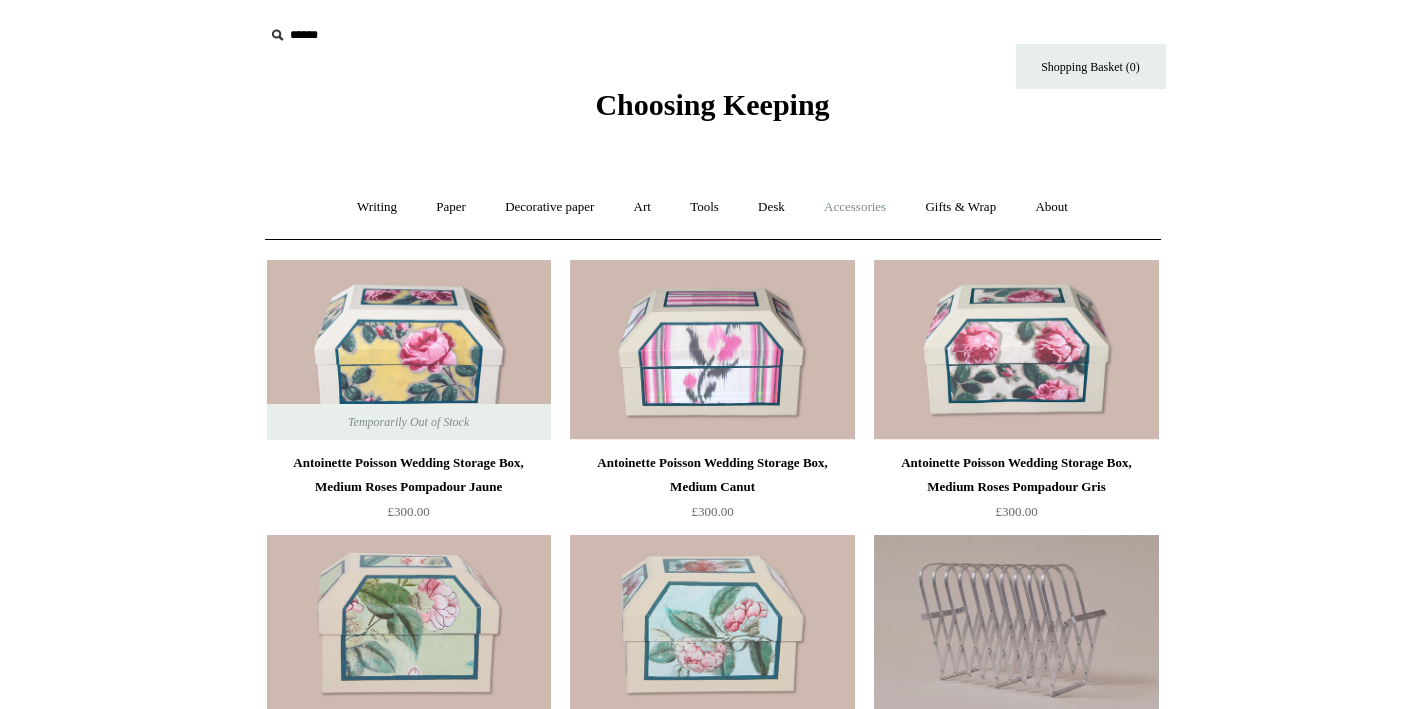 click on "Accessories +" at bounding box center (855, 207) 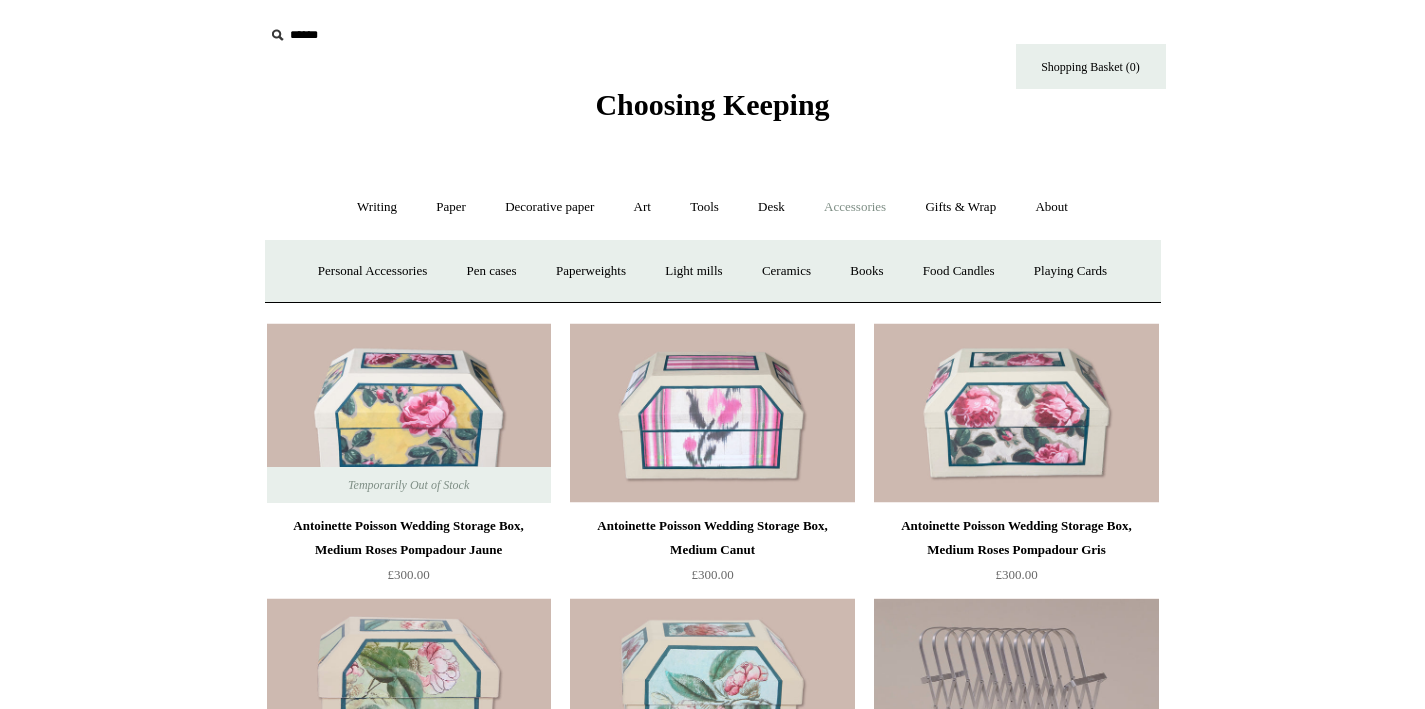 click on "Accessories -" at bounding box center (855, 207) 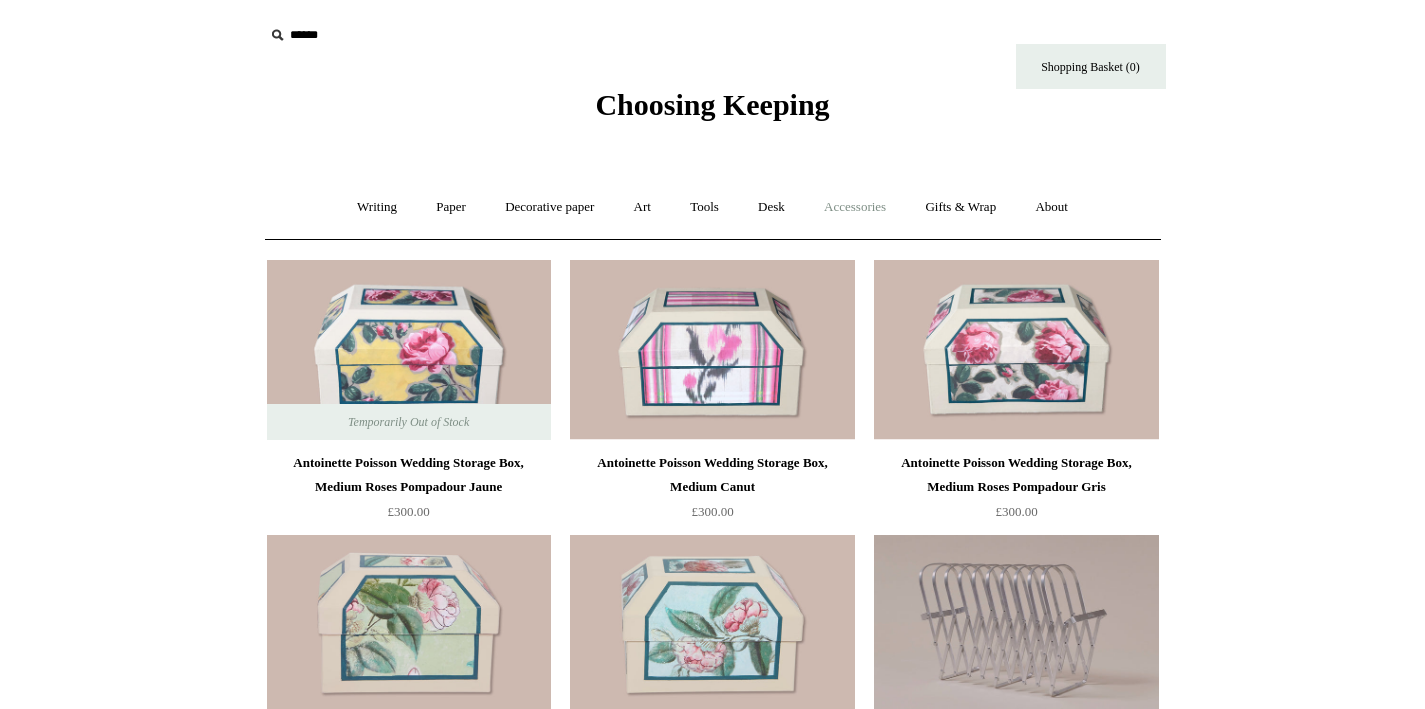 click on "Accessories +" at bounding box center [855, 207] 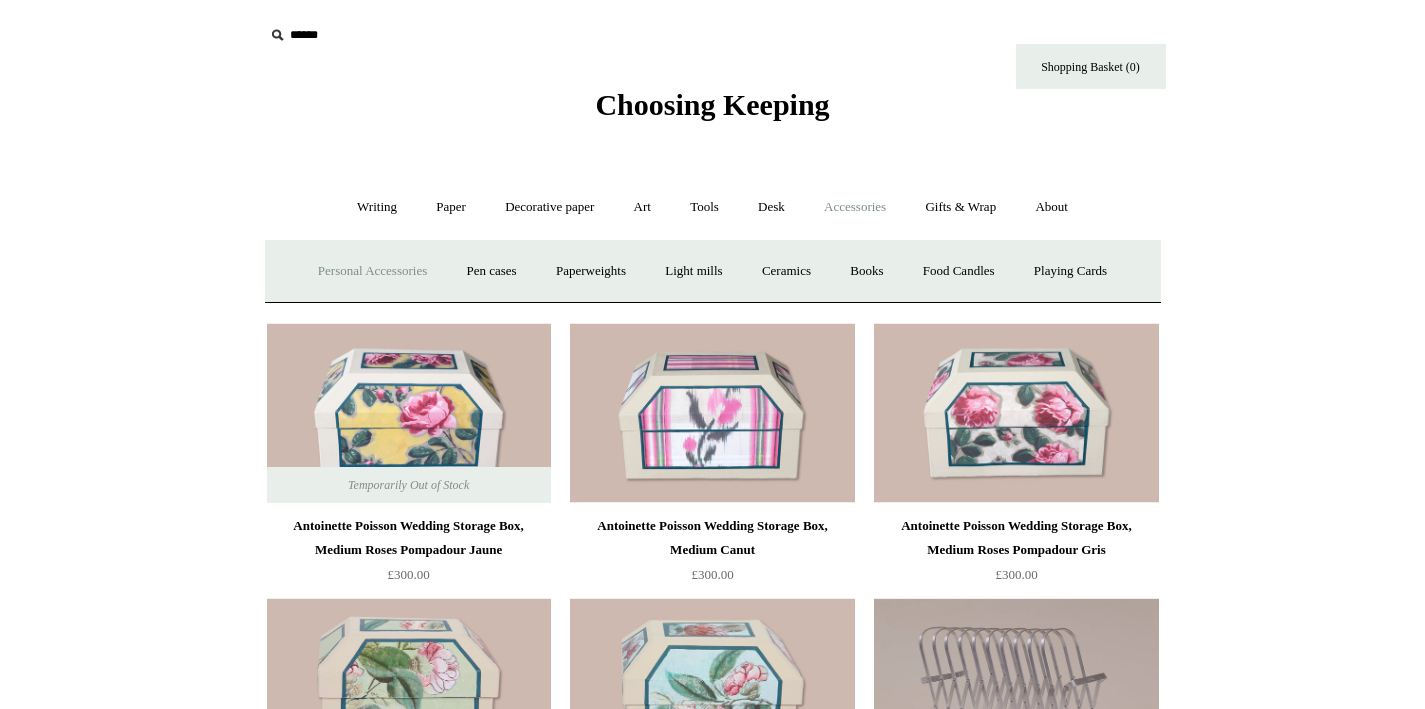 click on "Personal Accessories +" at bounding box center (372, 271) 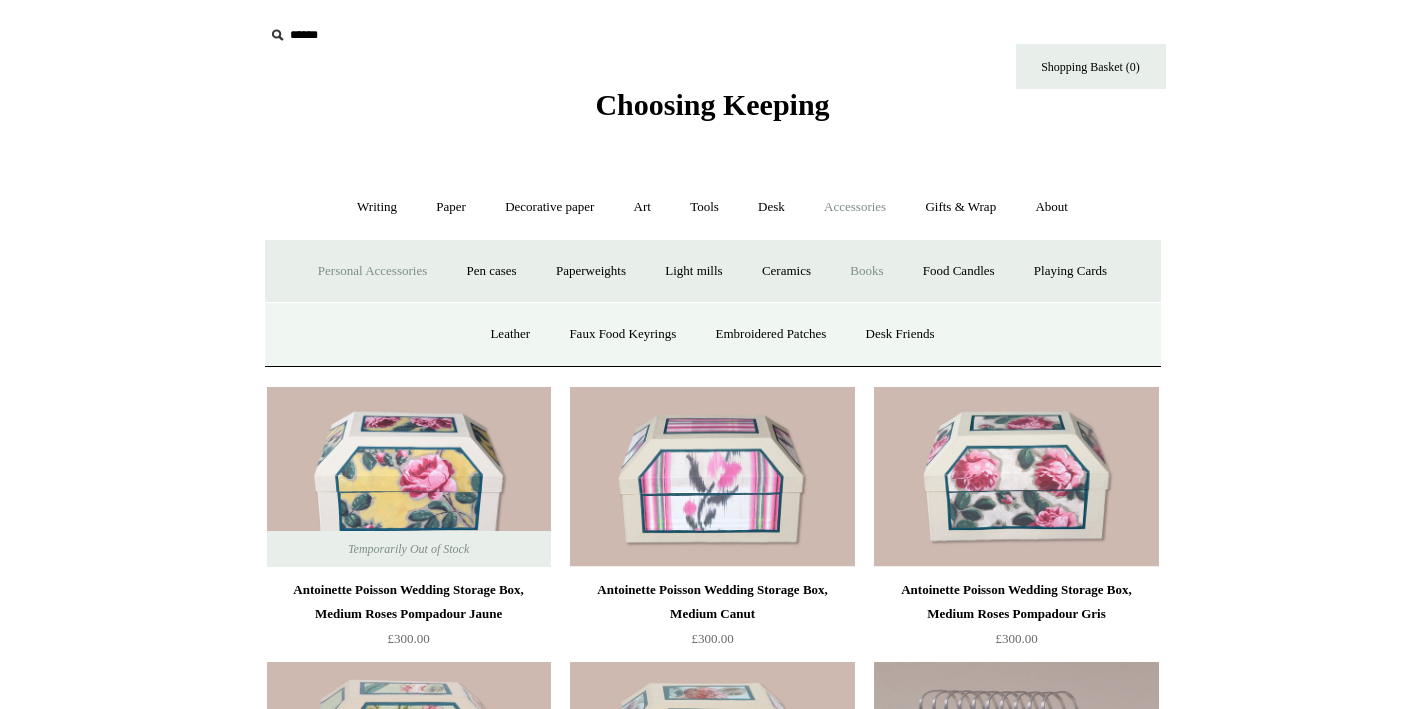 click on "Books" at bounding box center (866, 271) 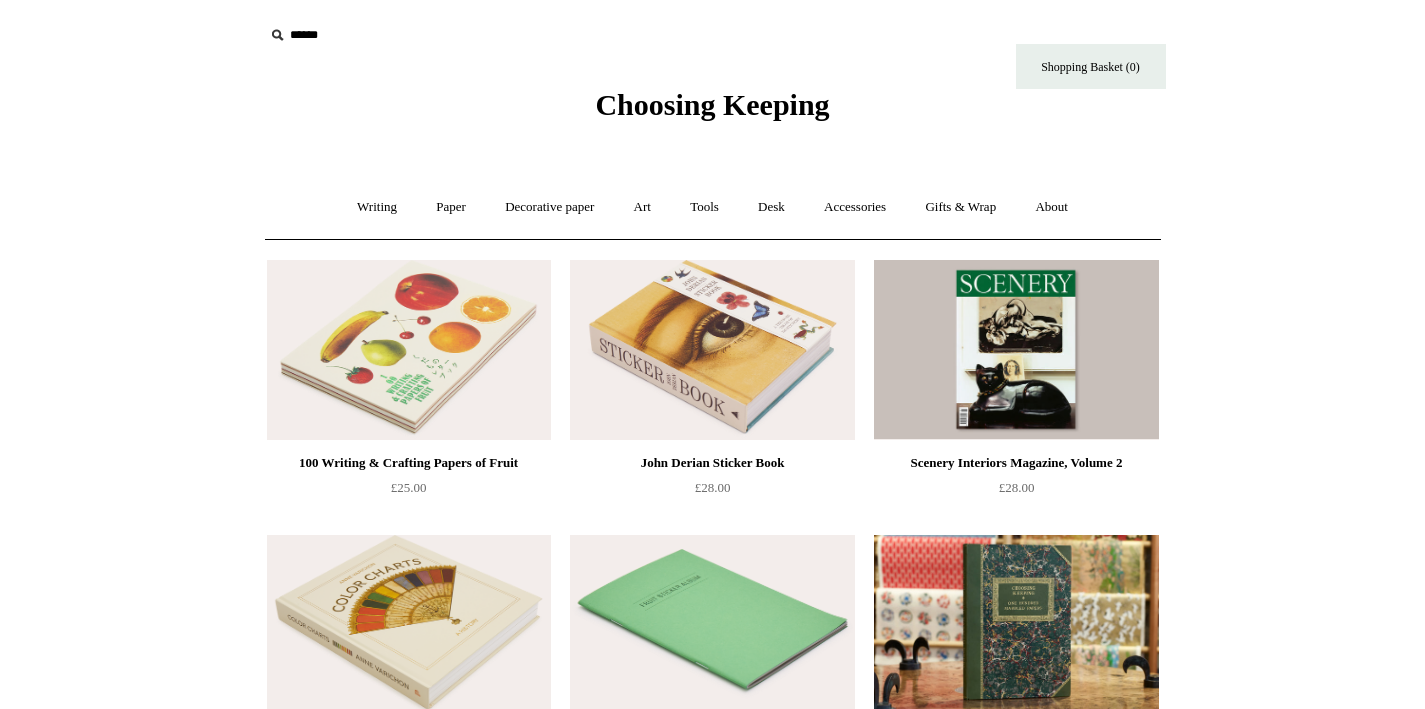 scroll, scrollTop: 0, scrollLeft: 0, axis: both 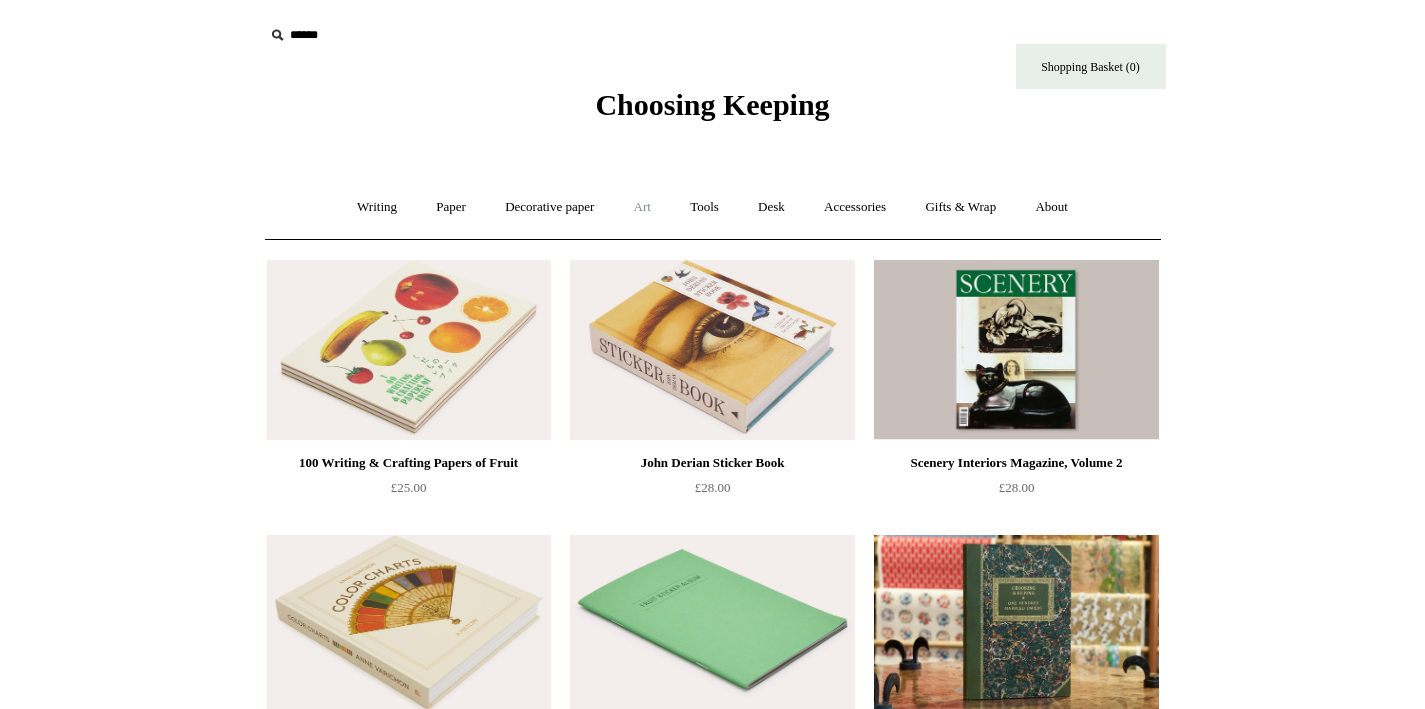 click on "Art +" at bounding box center [642, 207] 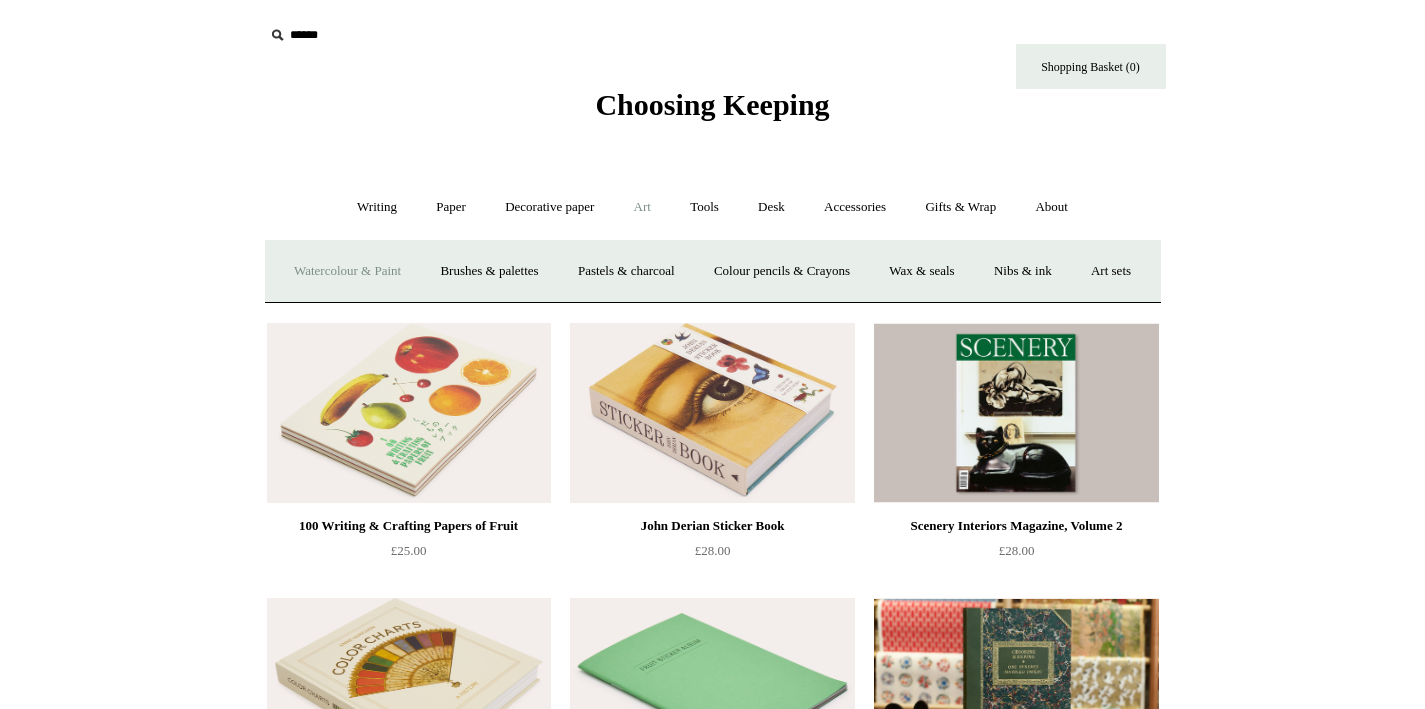 click on "Watercolour & Paint" at bounding box center [347, 271] 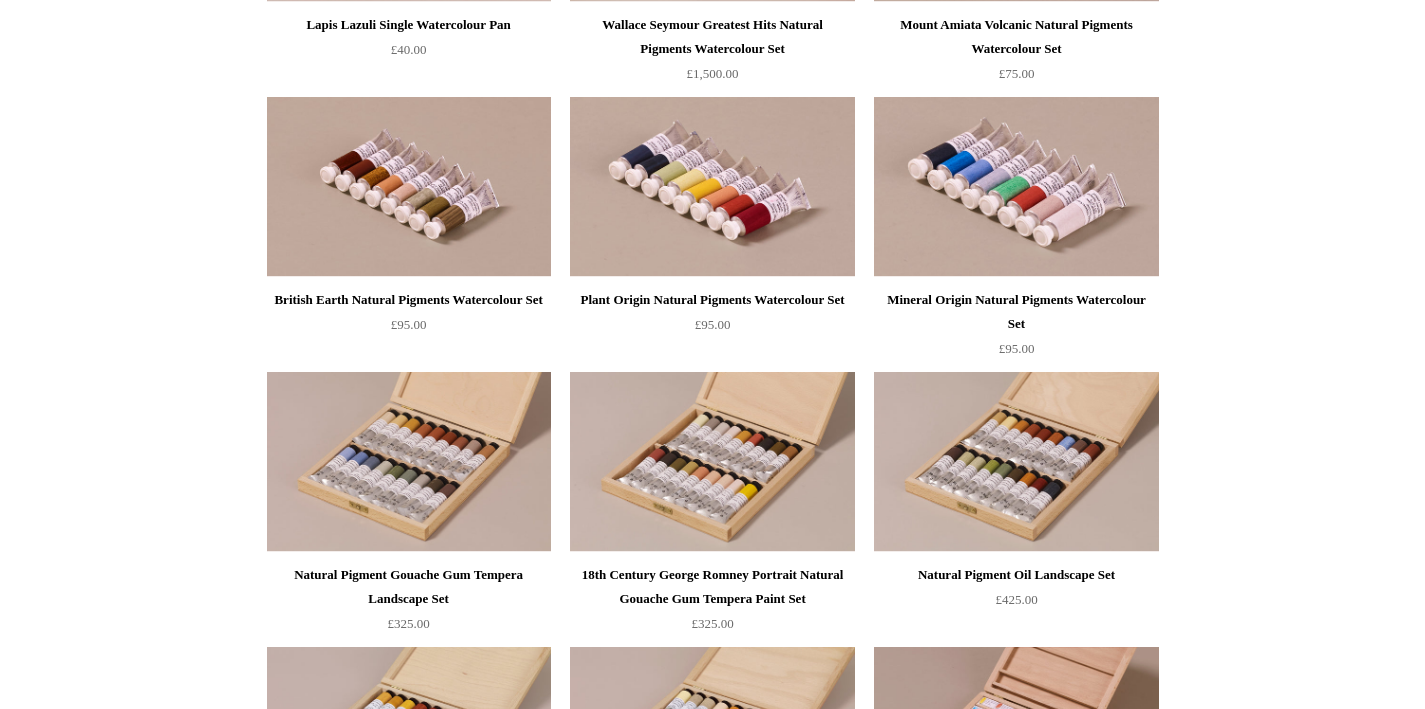 scroll, scrollTop: 3735, scrollLeft: 0, axis: vertical 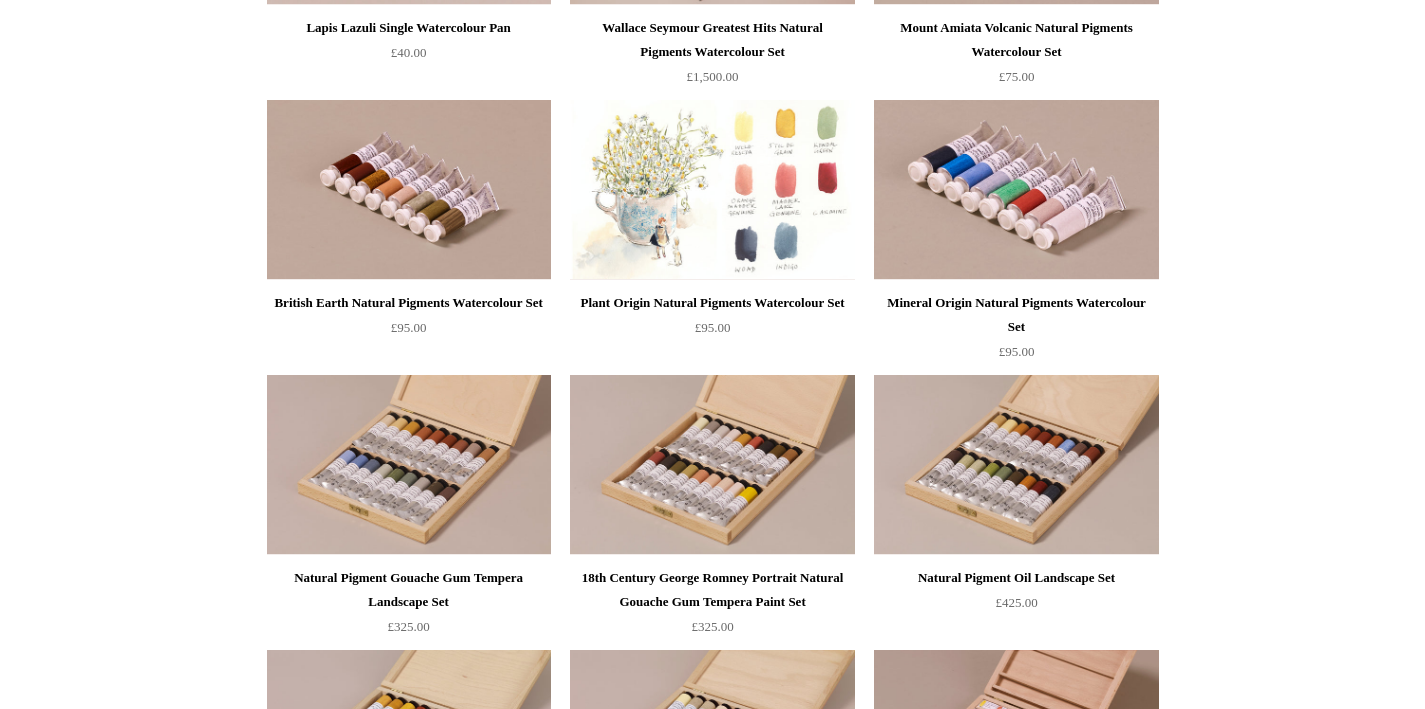 click at bounding box center [712, 190] 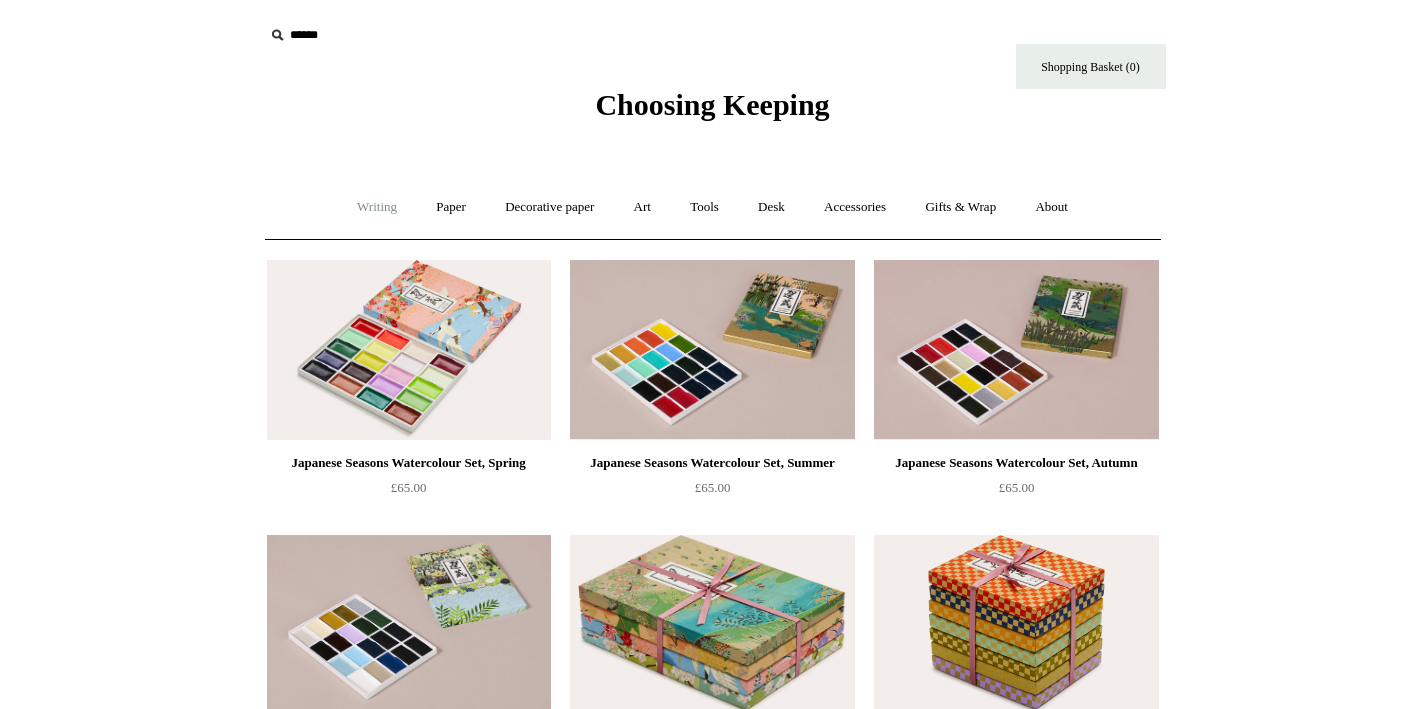 scroll, scrollTop: 0, scrollLeft: 0, axis: both 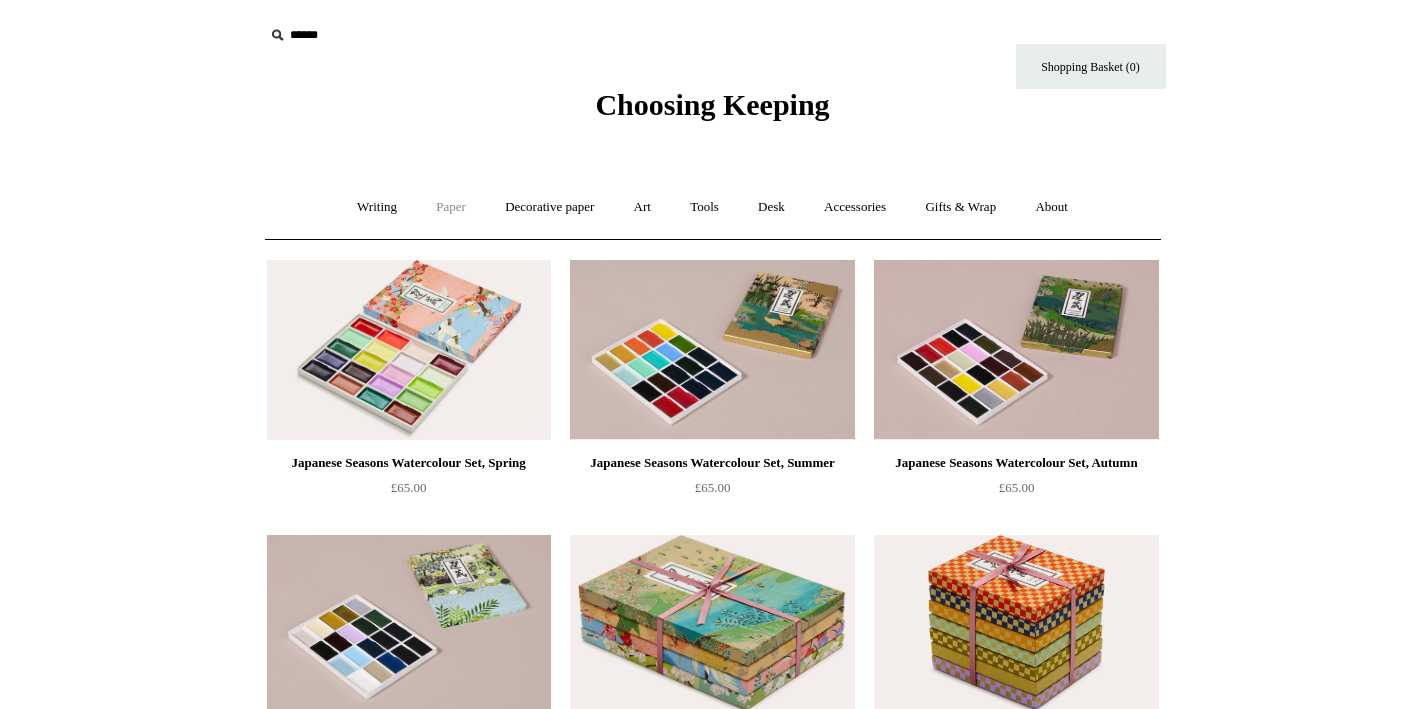 click on "Paper +" at bounding box center [451, 207] 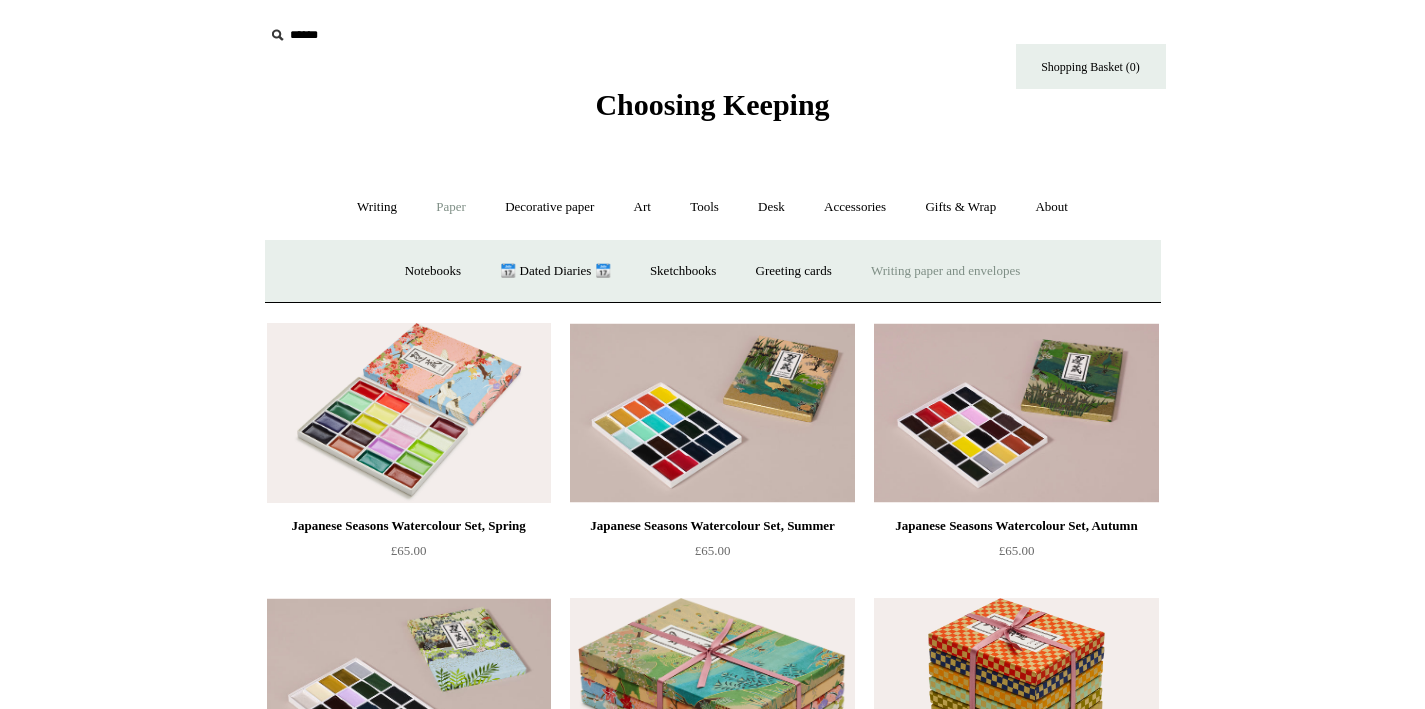 click on "Writing paper and envelopes +" at bounding box center [945, 271] 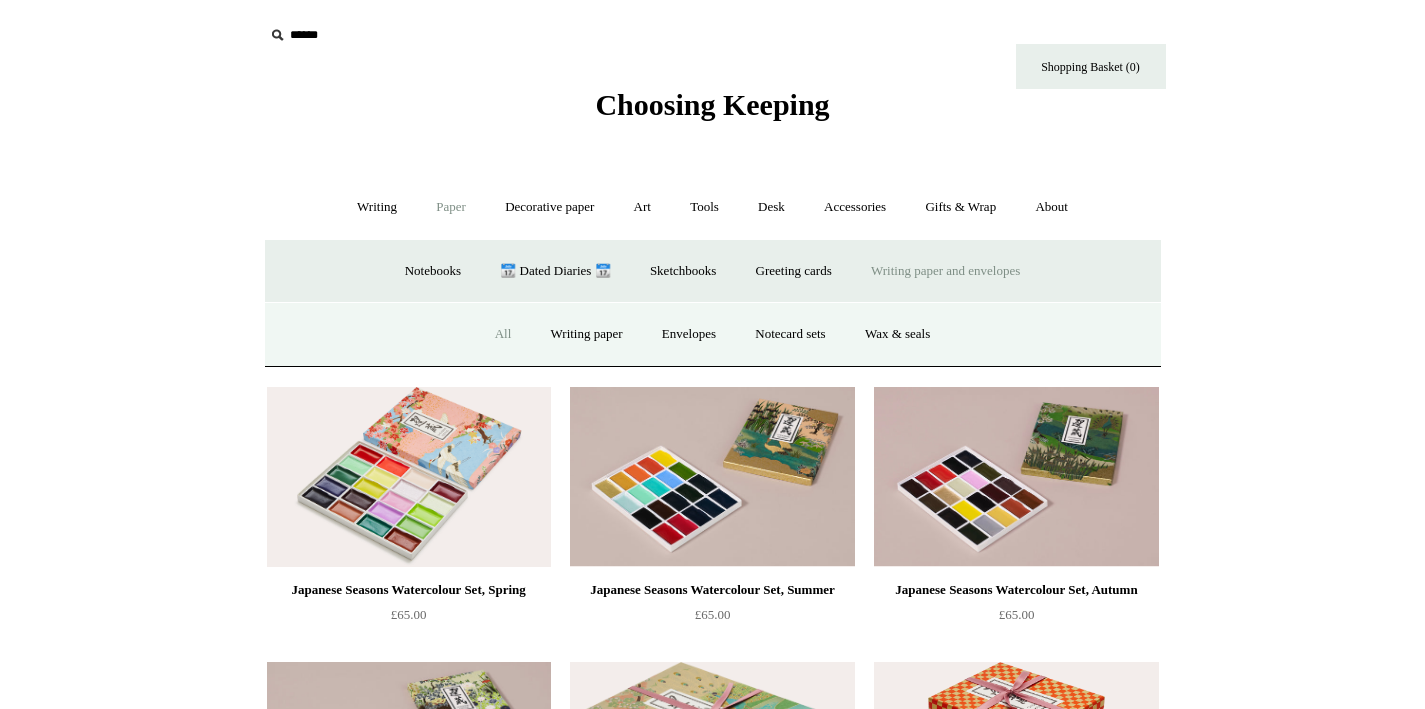click on "All" at bounding box center (503, 334) 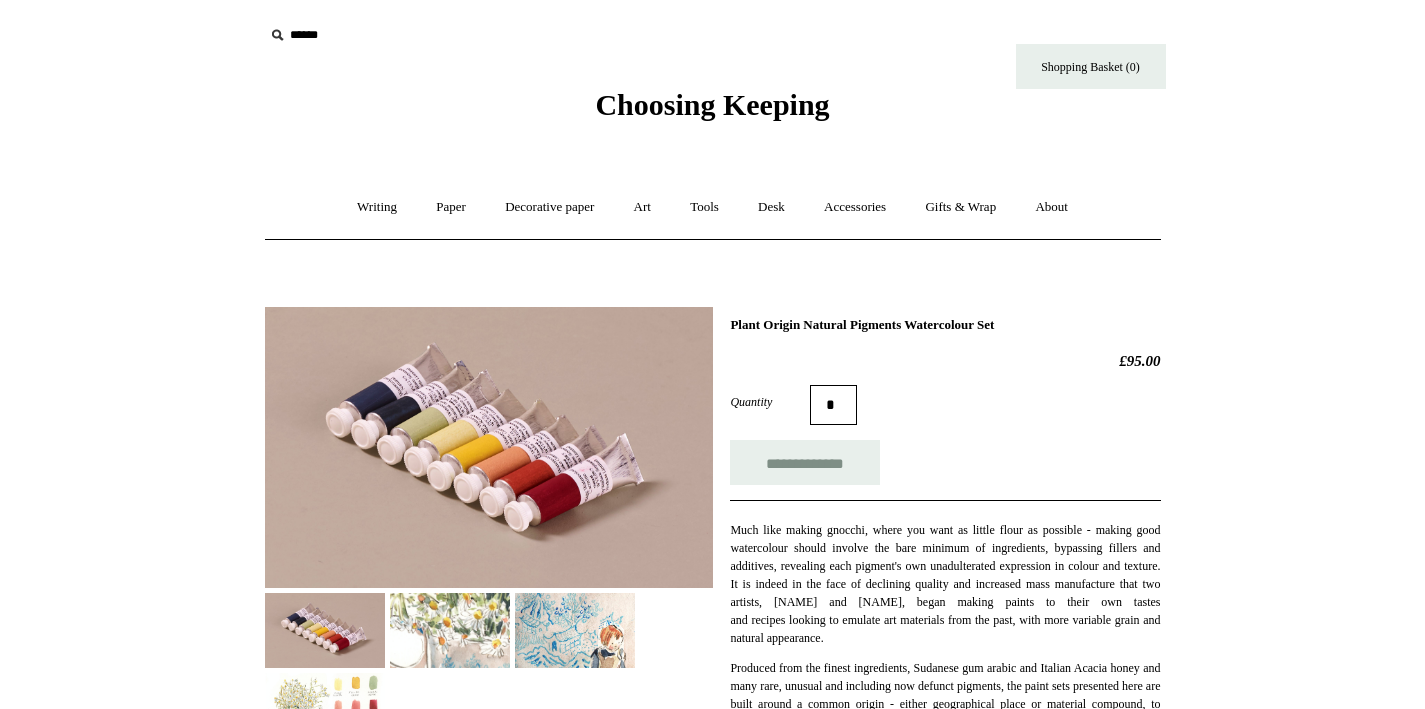 scroll, scrollTop: 0, scrollLeft: 0, axis: both 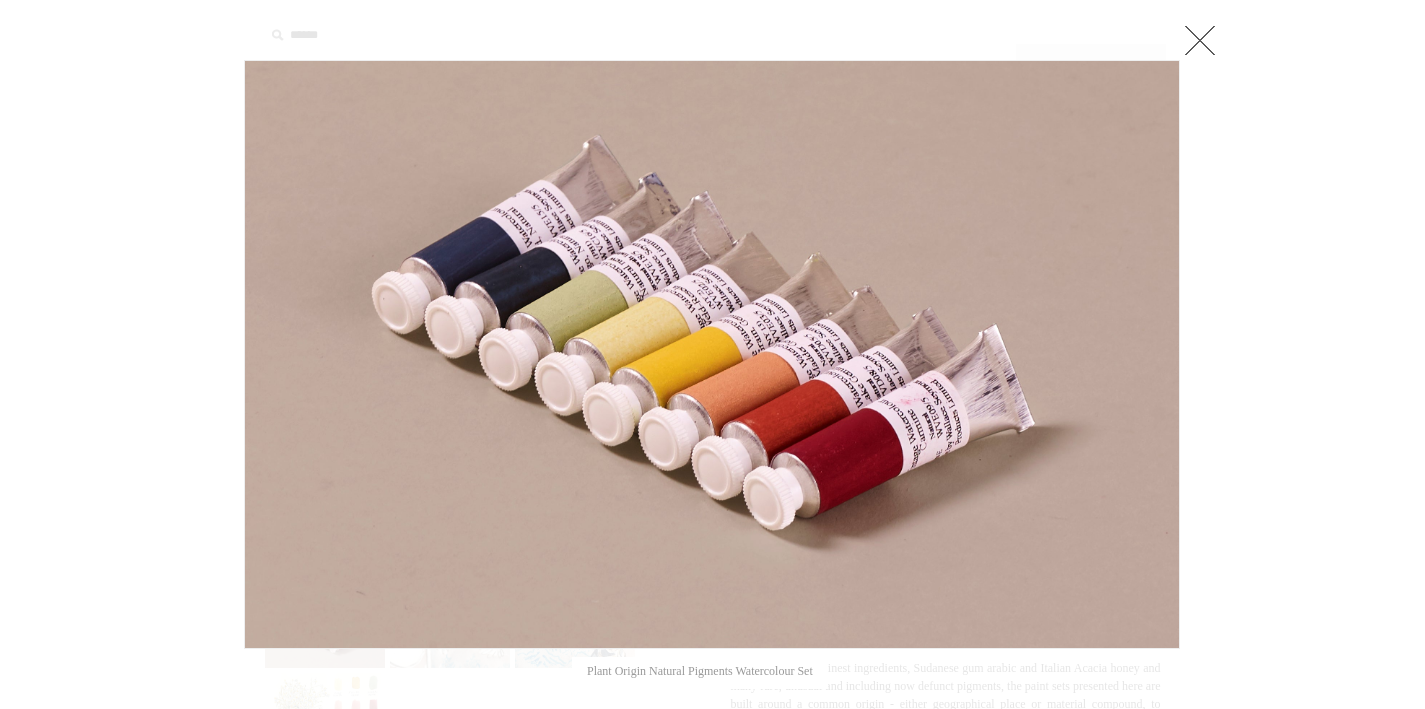 click at bounding box center [1200, 40] 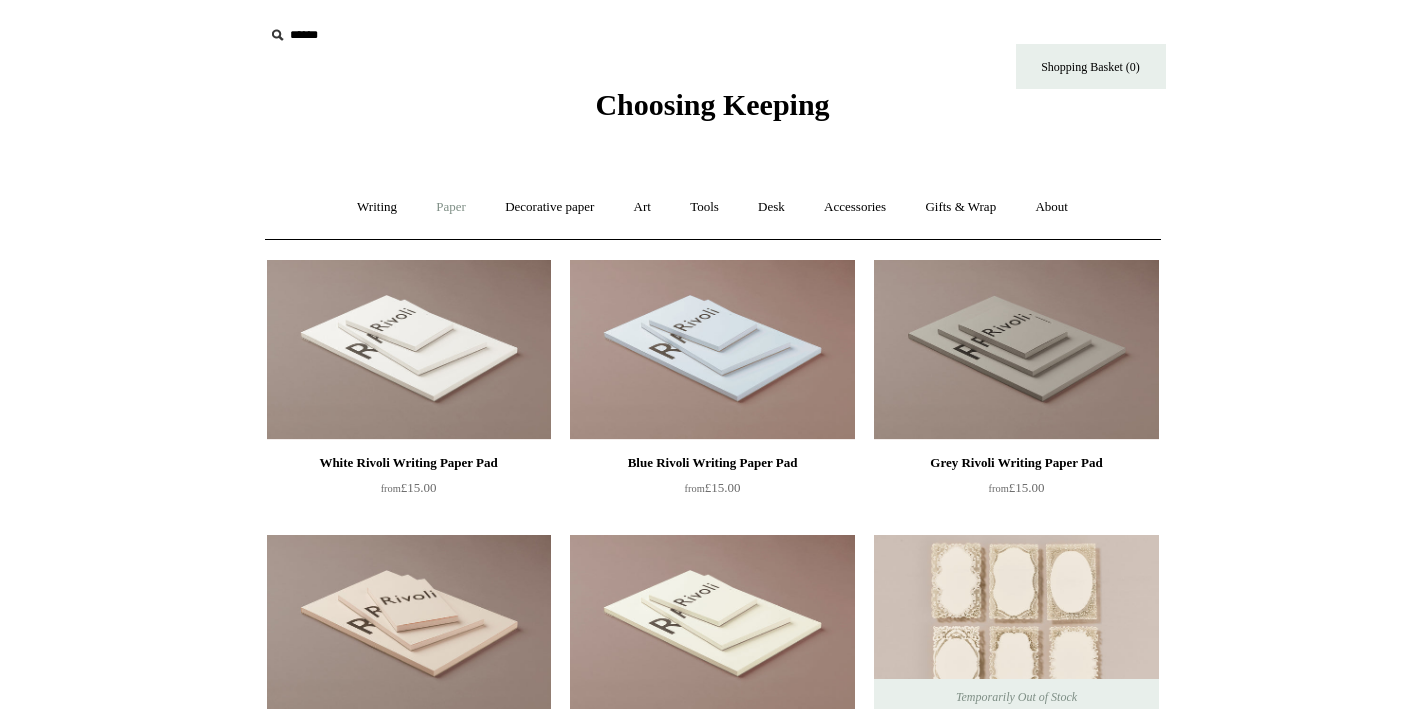 scroll, scrollTop: 0, scrollLeft: 0, axis: both 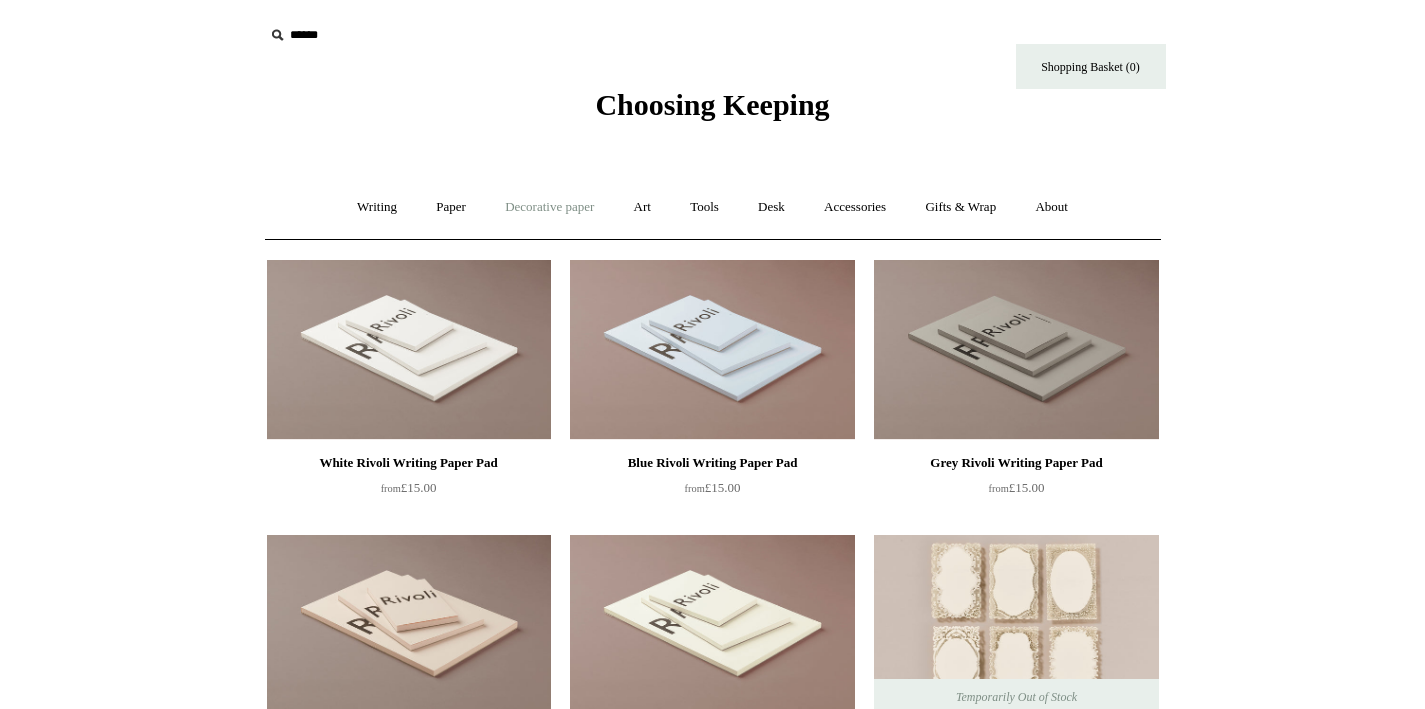 click on "Decorative paper +" at bounding box center (549, 207) 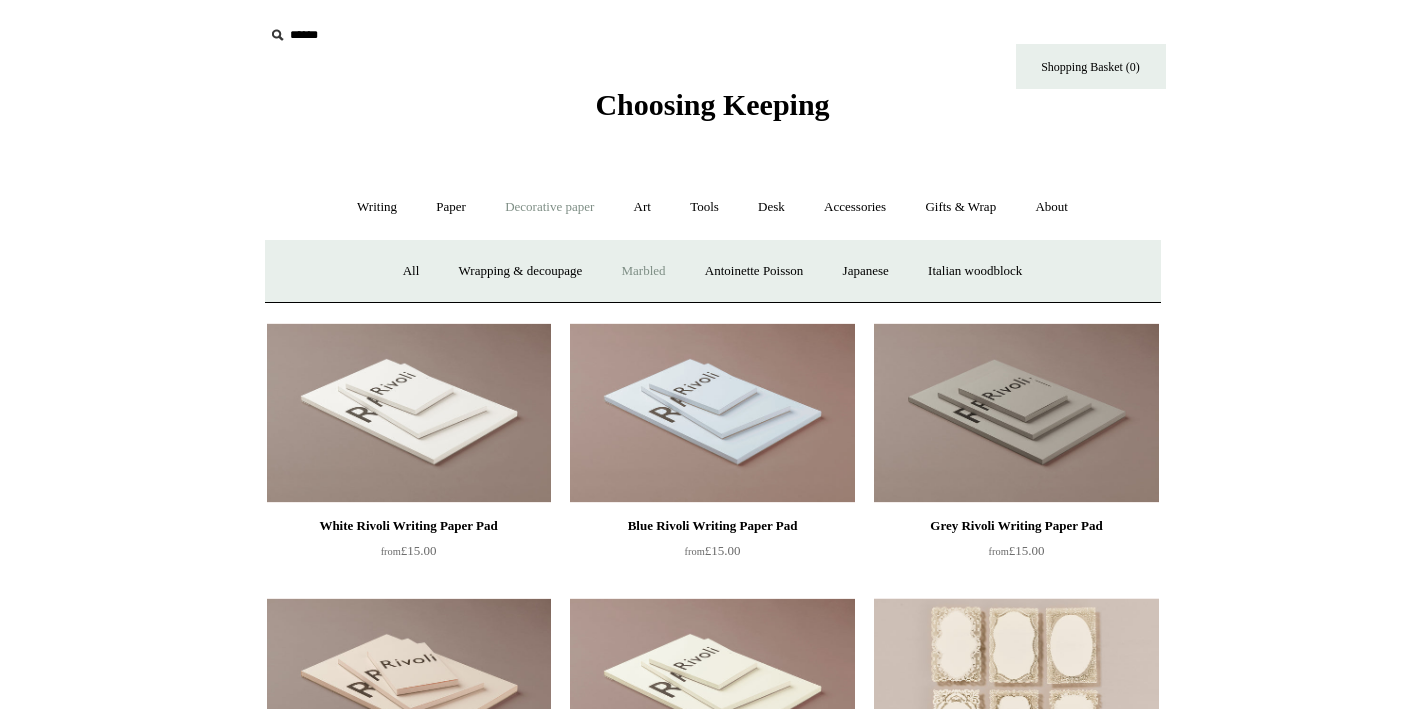 click on "Marbled" at bounding box center (643, 271) 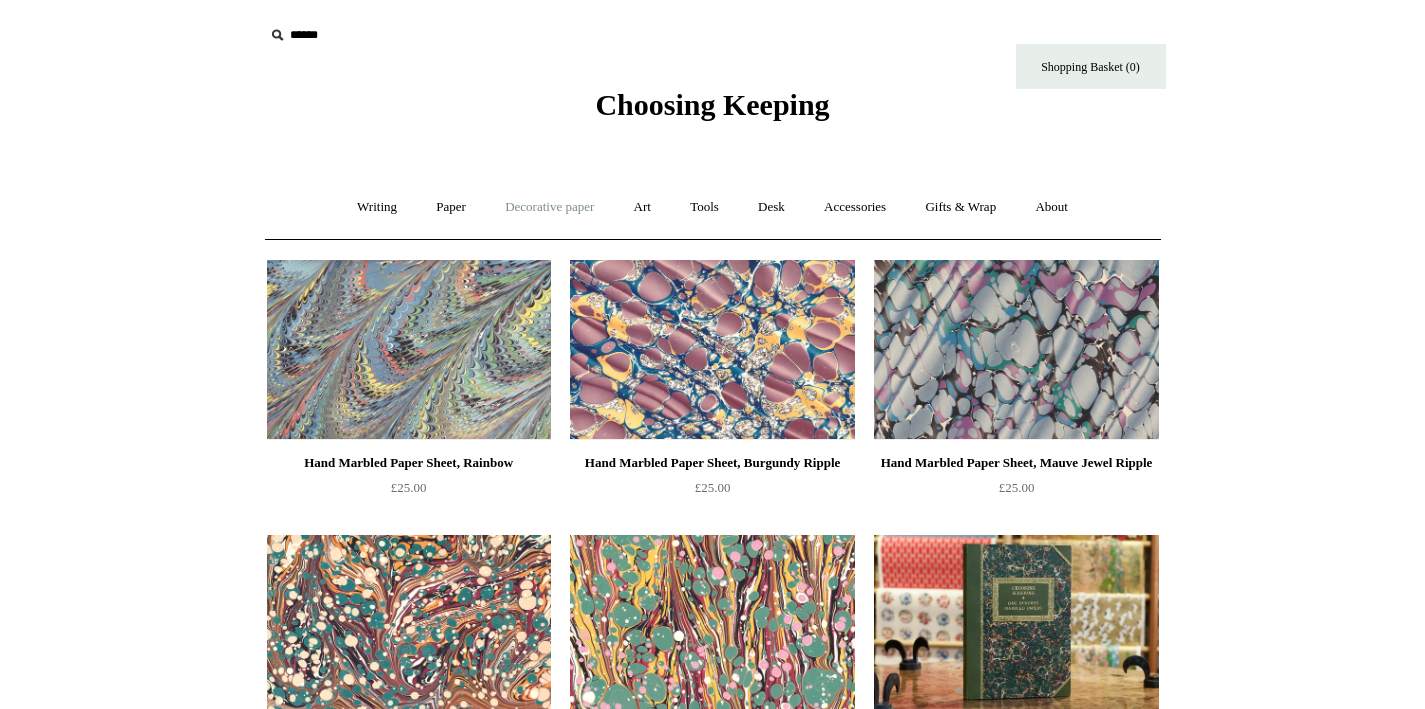 scroll, scrollTop: 0, scrollLeft: 0, axis: both 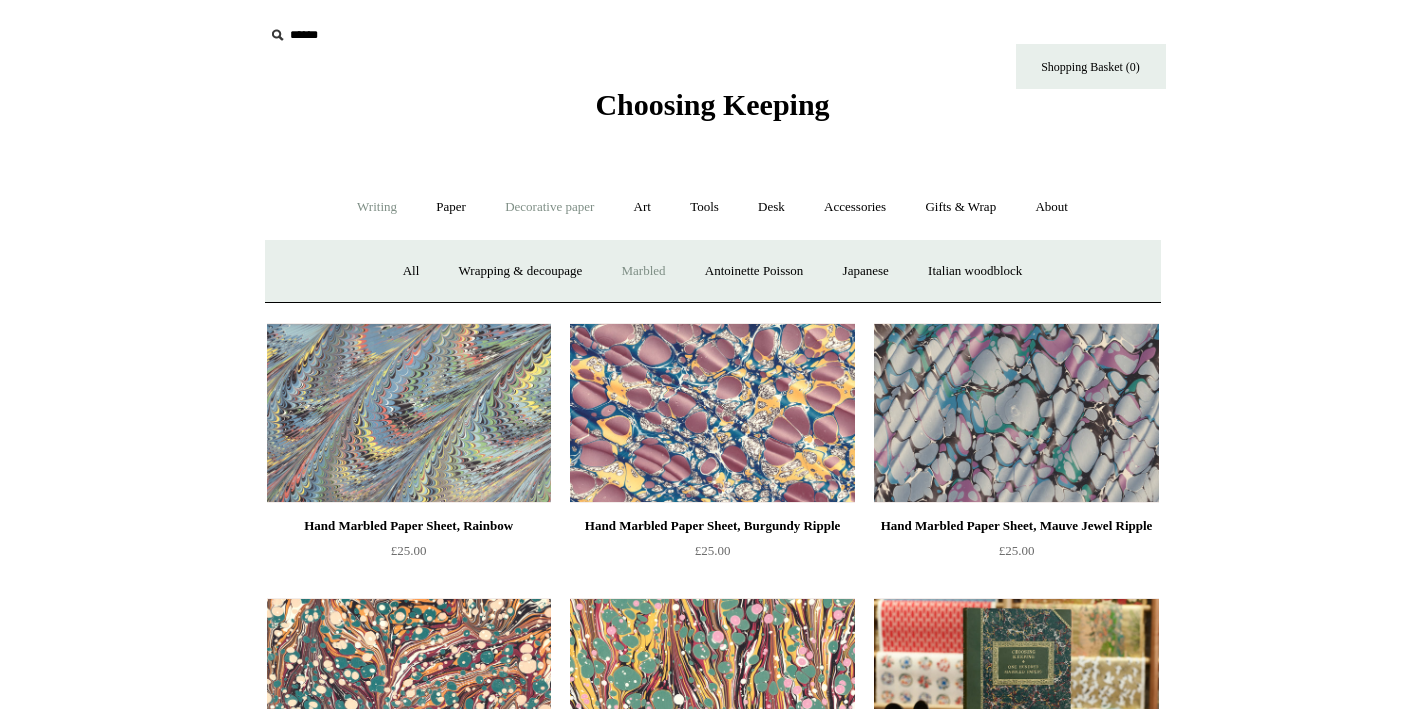 click on "Writing +" at bounding box center [377, 207] 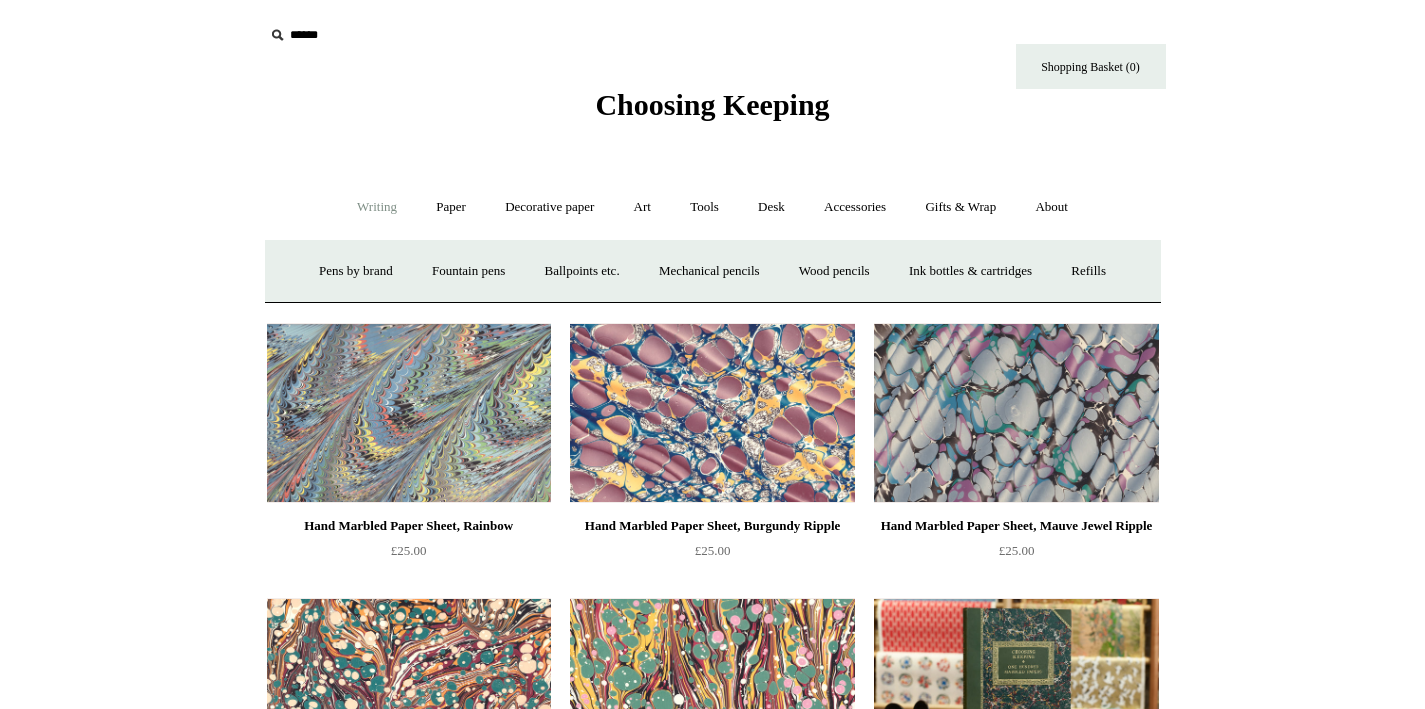 click on "Writing -" at bounding box center (377, 207) 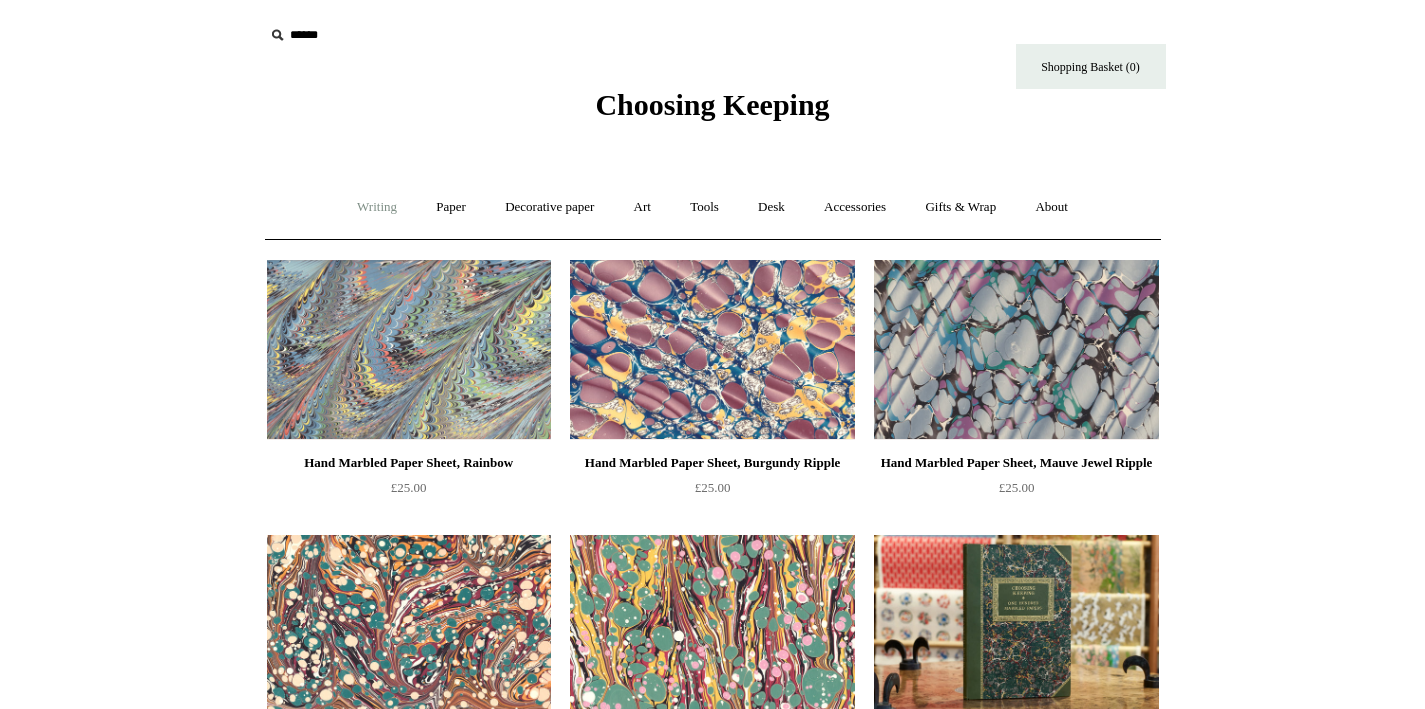 click on "Writing +" at bounding box center (377, 207) 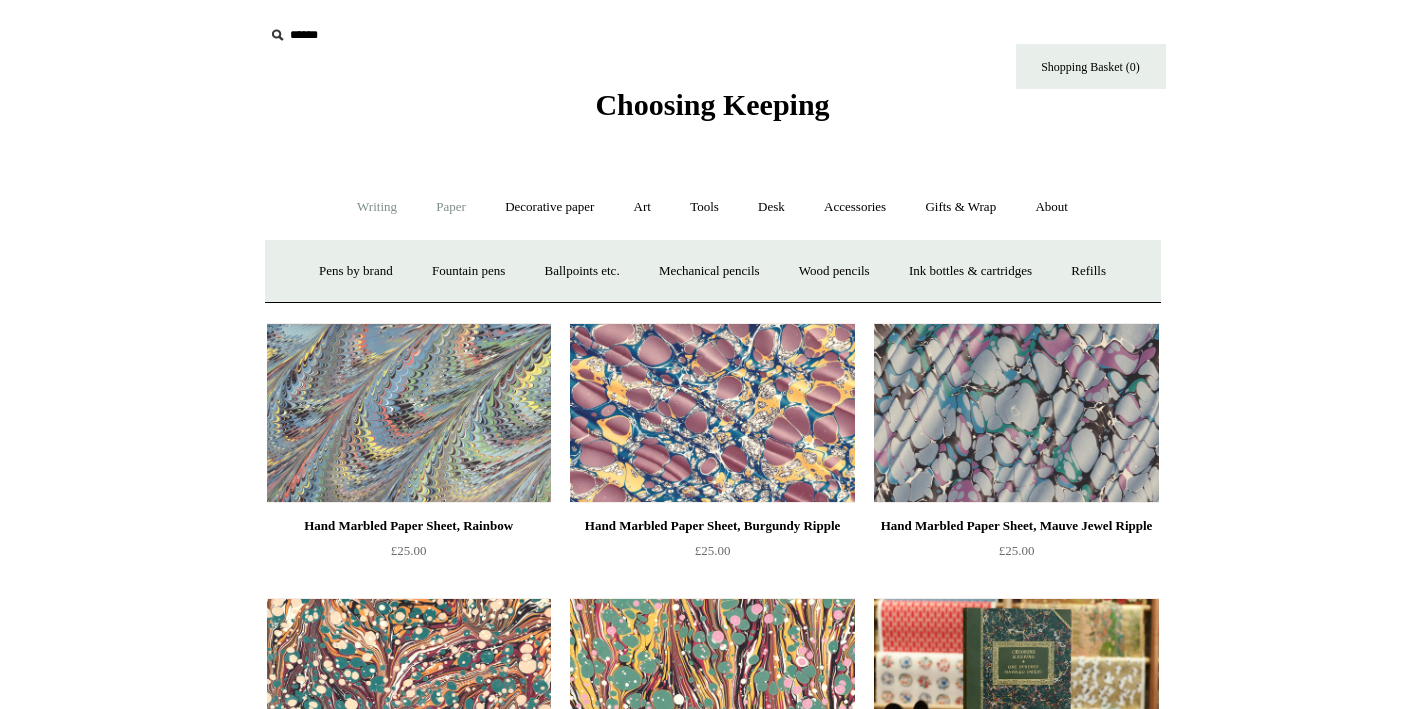 click on "Paper +" at bounding box center [451, 207] 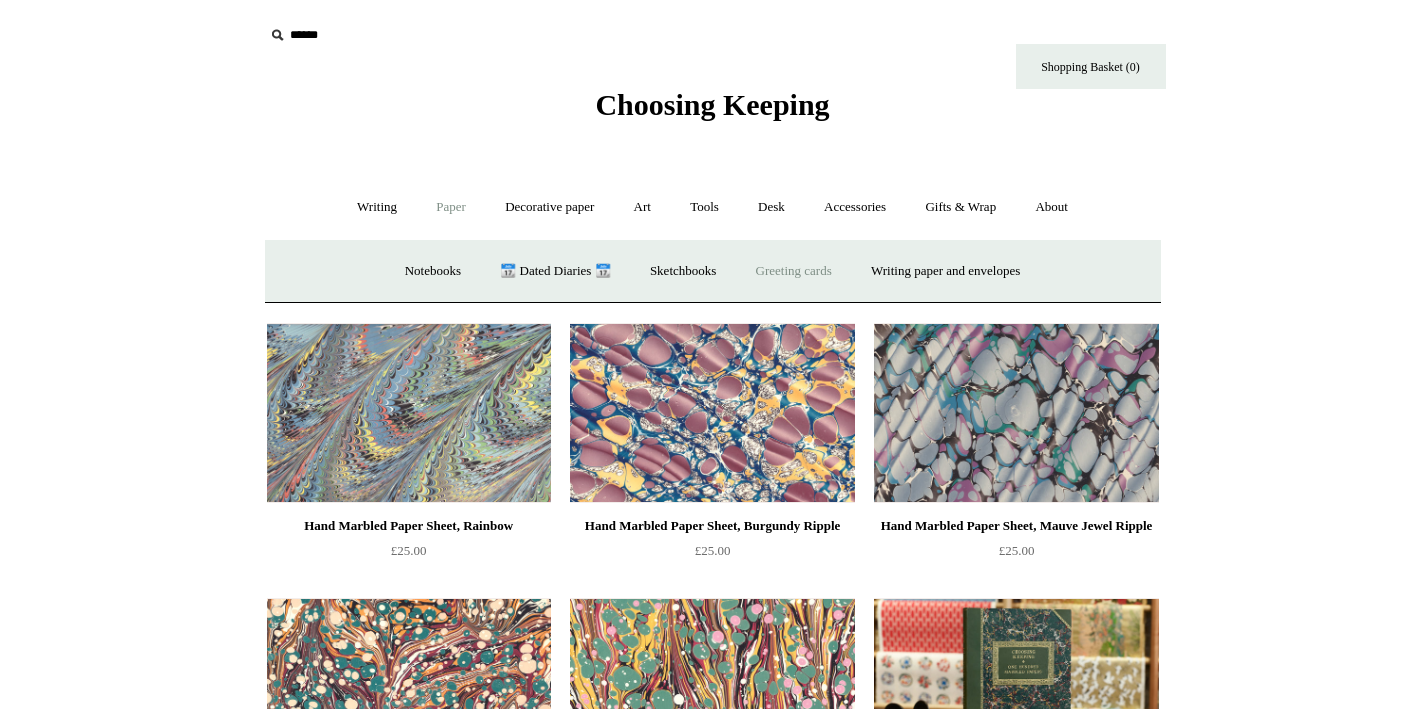 click on "Greeting cards +" at bounding box center [794, 271] 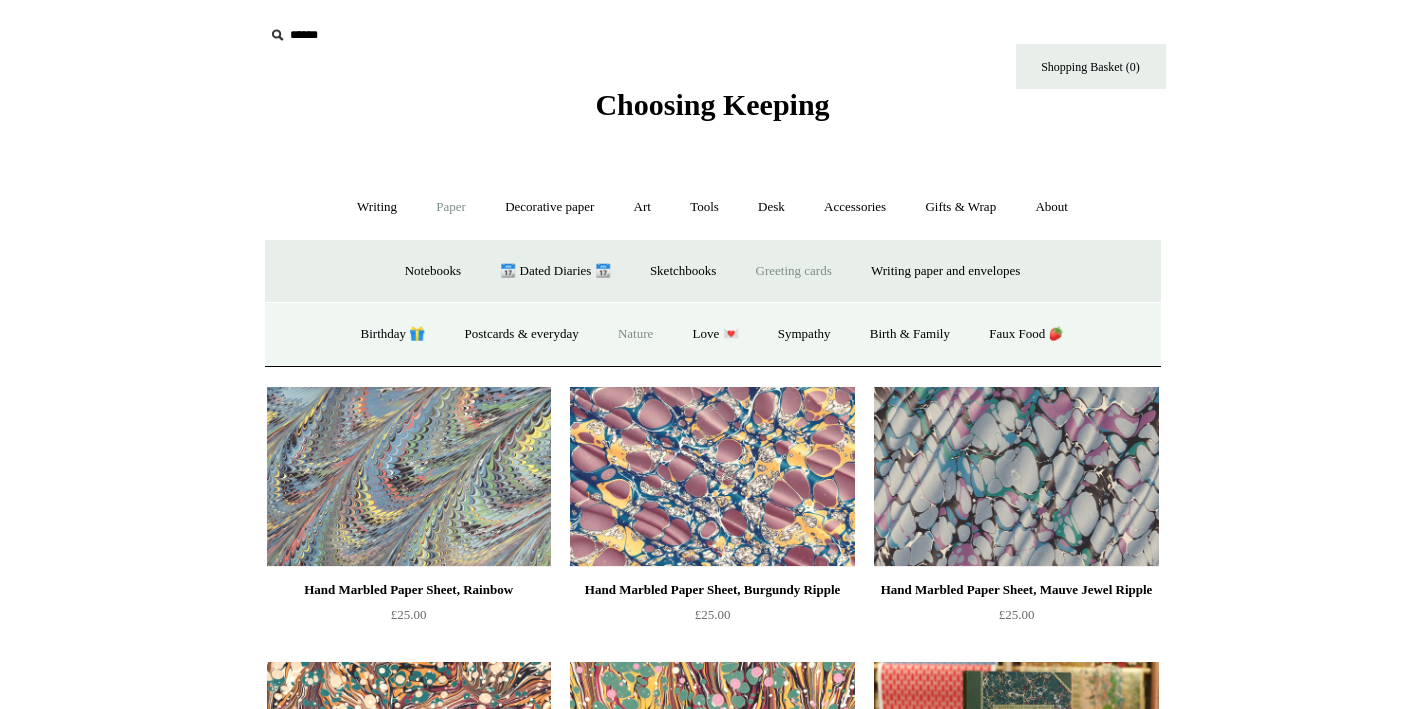 click on "Nature" at bounding box center [635, 334] 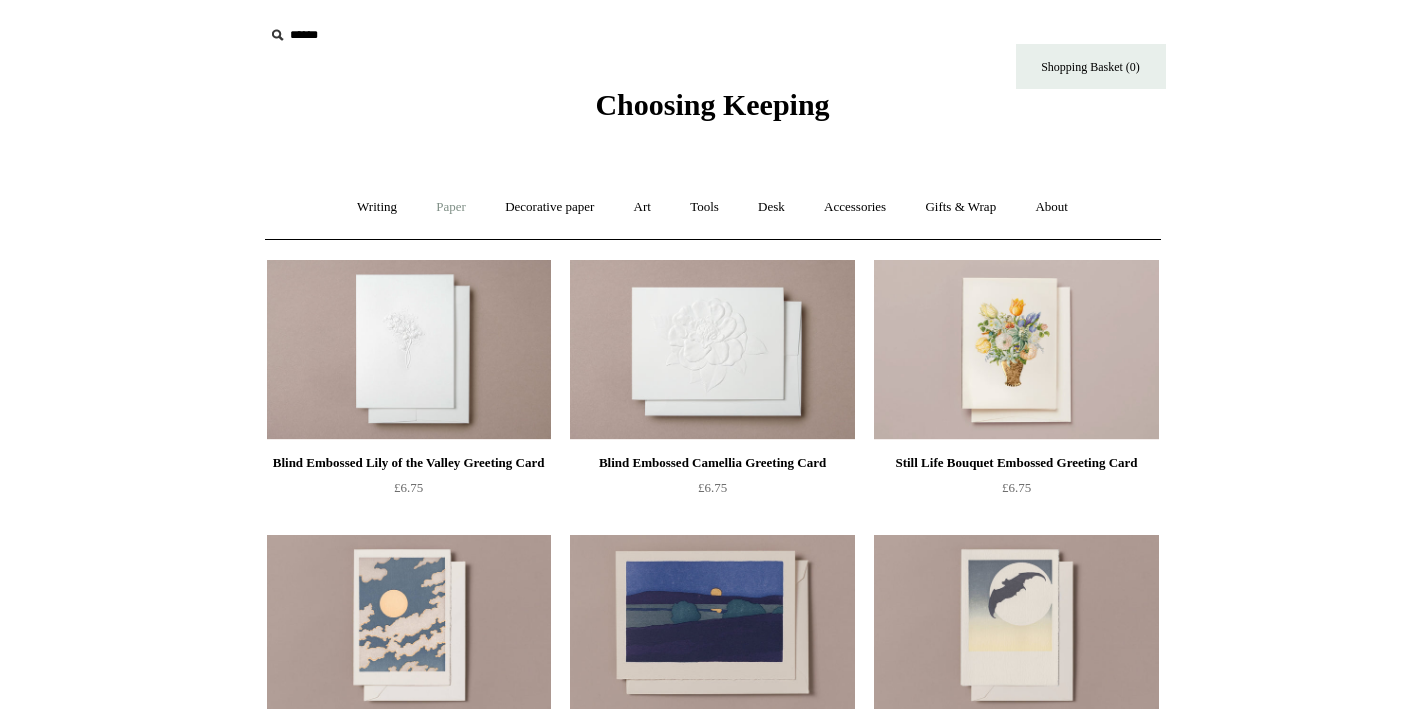 scroll, scrollTop: 0, scrollLeft: 0, axis: both 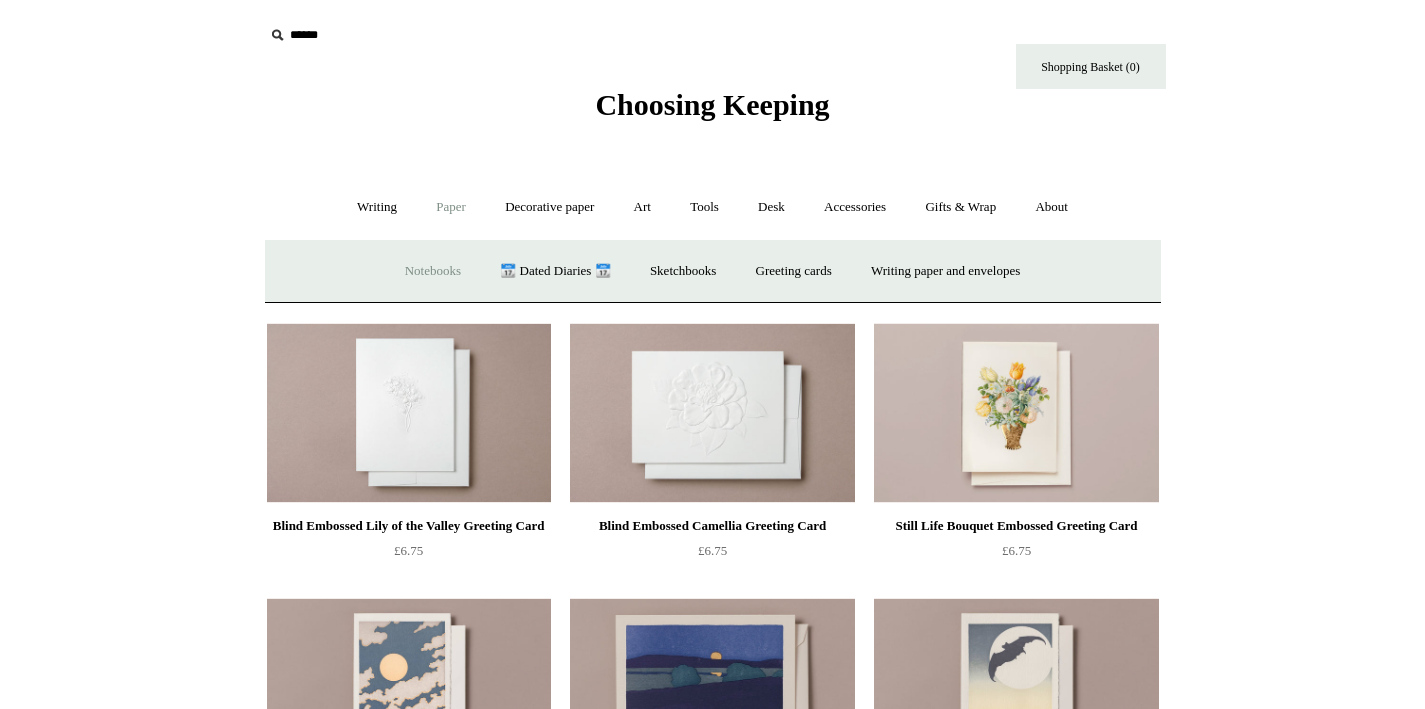 click on "Notebooks +" at bounding box center [433, 271] 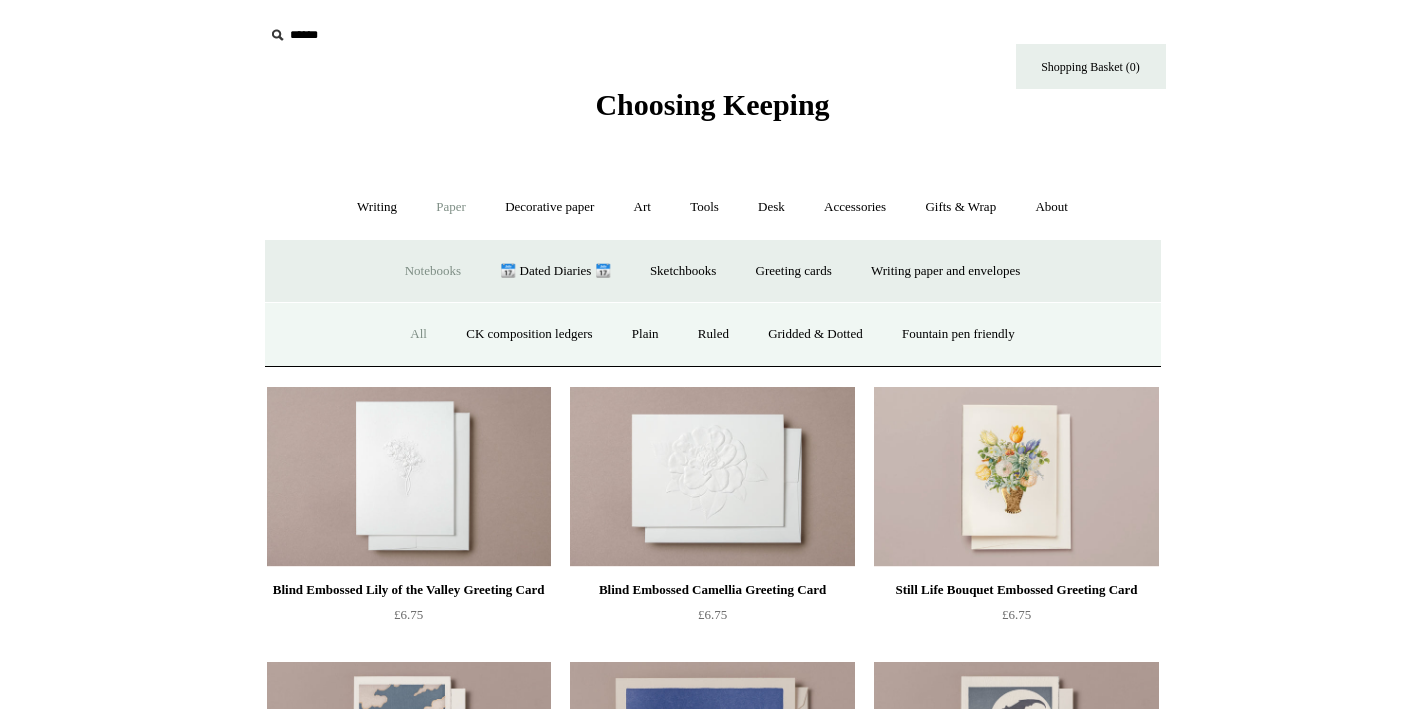 click on "All" at bounding box center (418, 334) 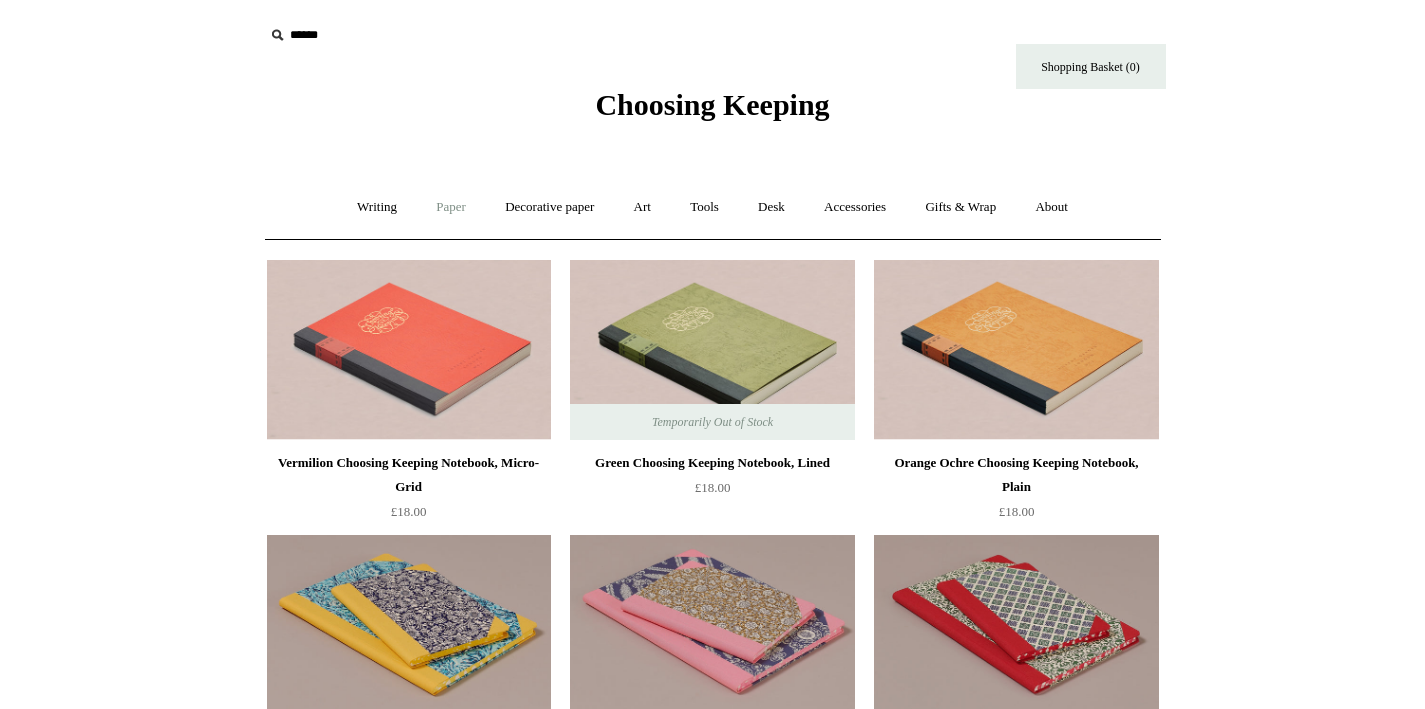 scroll, scrollTop: 0, scrollLeft: 0, axis: both 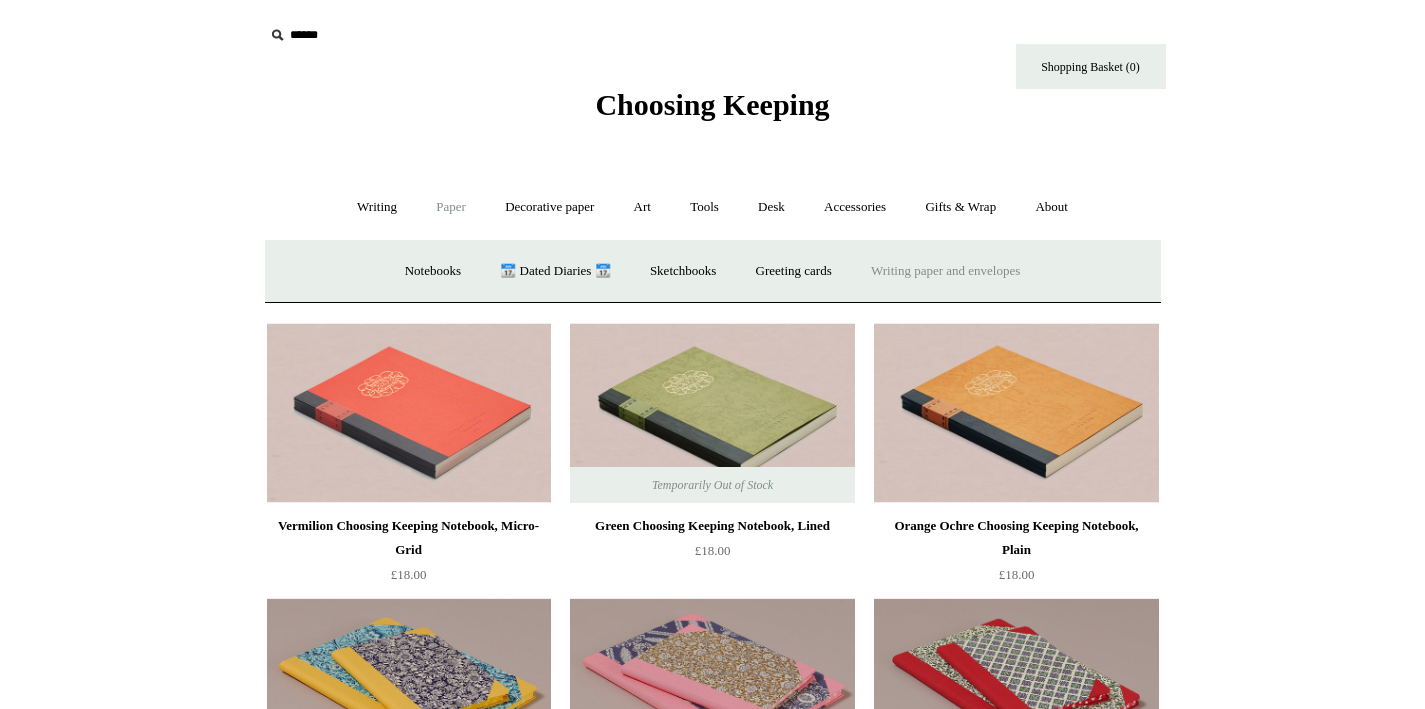 click on "Writing paper and envelopes +" at bounding box center [945, 271] 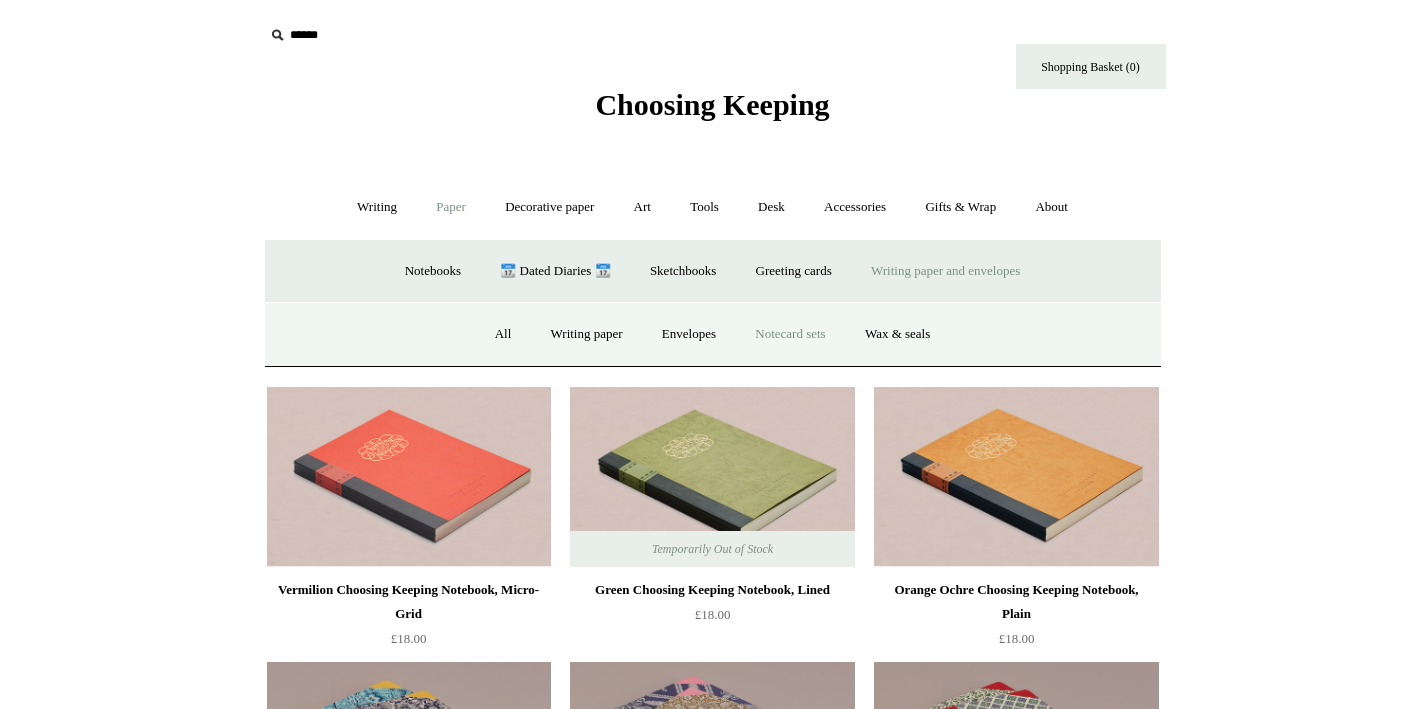 click on "Notecard sets" at bounding box center (790, 334) 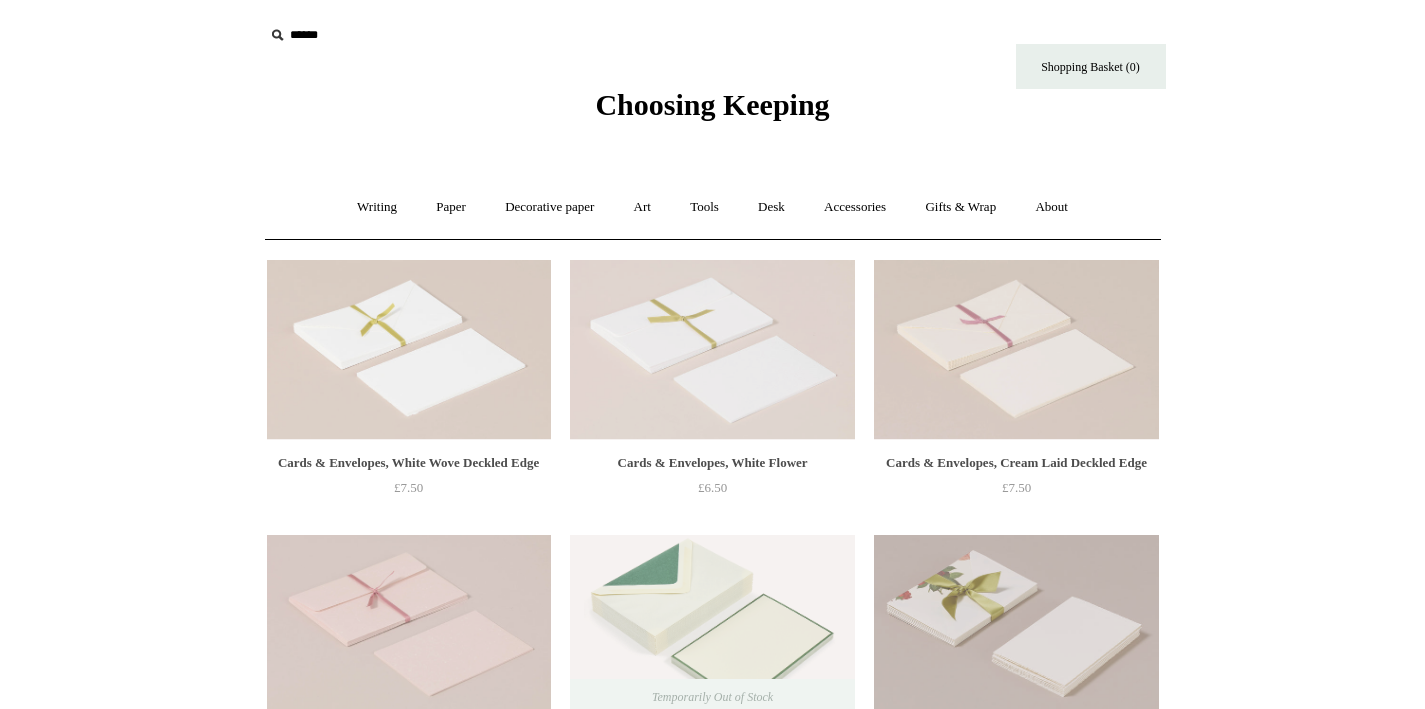 scroll, scrollTop: 0, scrollLeft: 0, axis: both 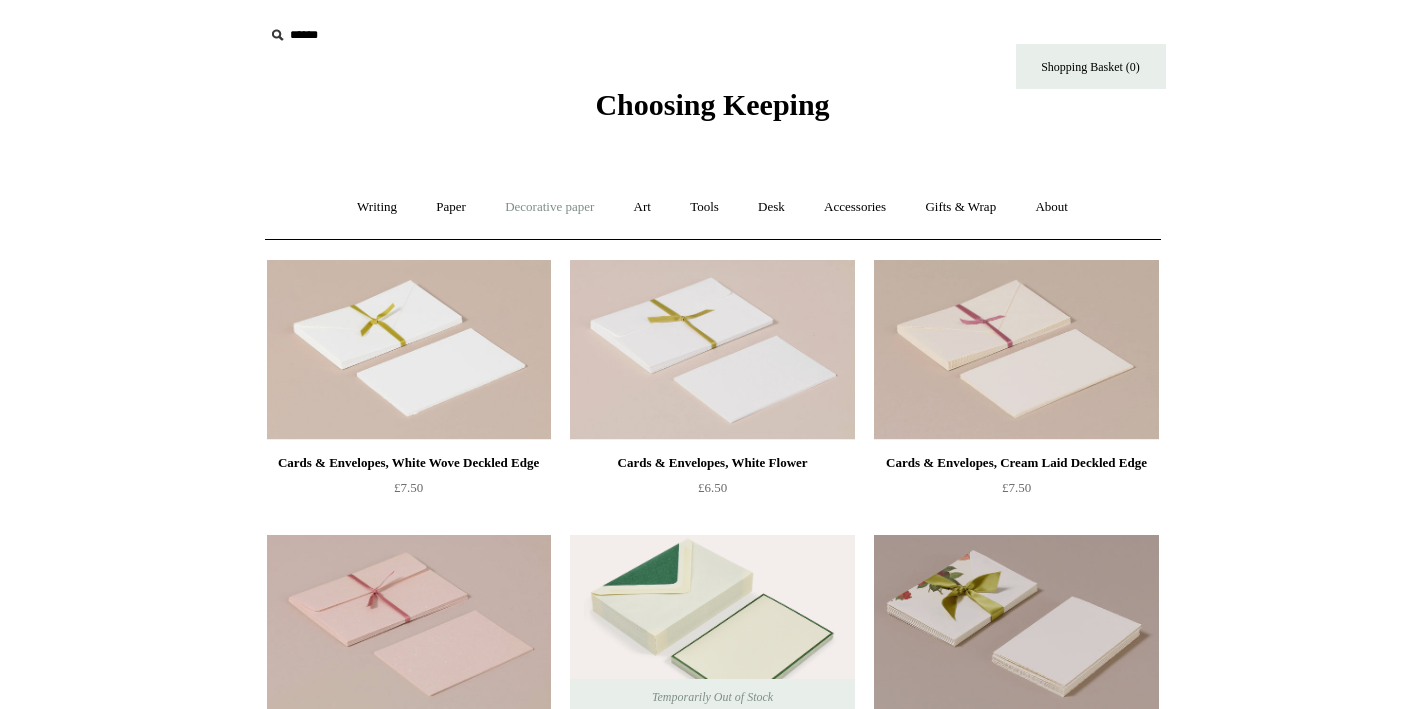 click on "Decorative paper +" at bounding box center (549, 207) 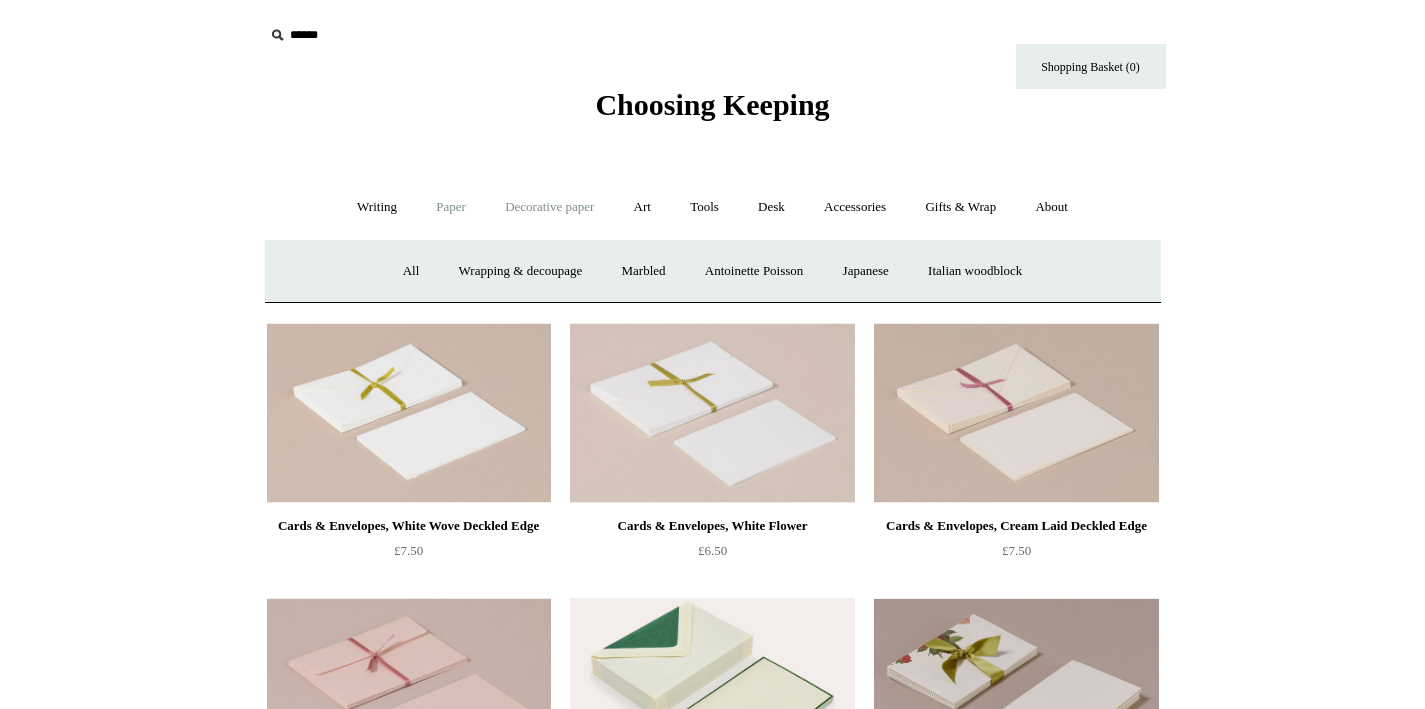 click on "Paper +" at bounding box center (451, 207) 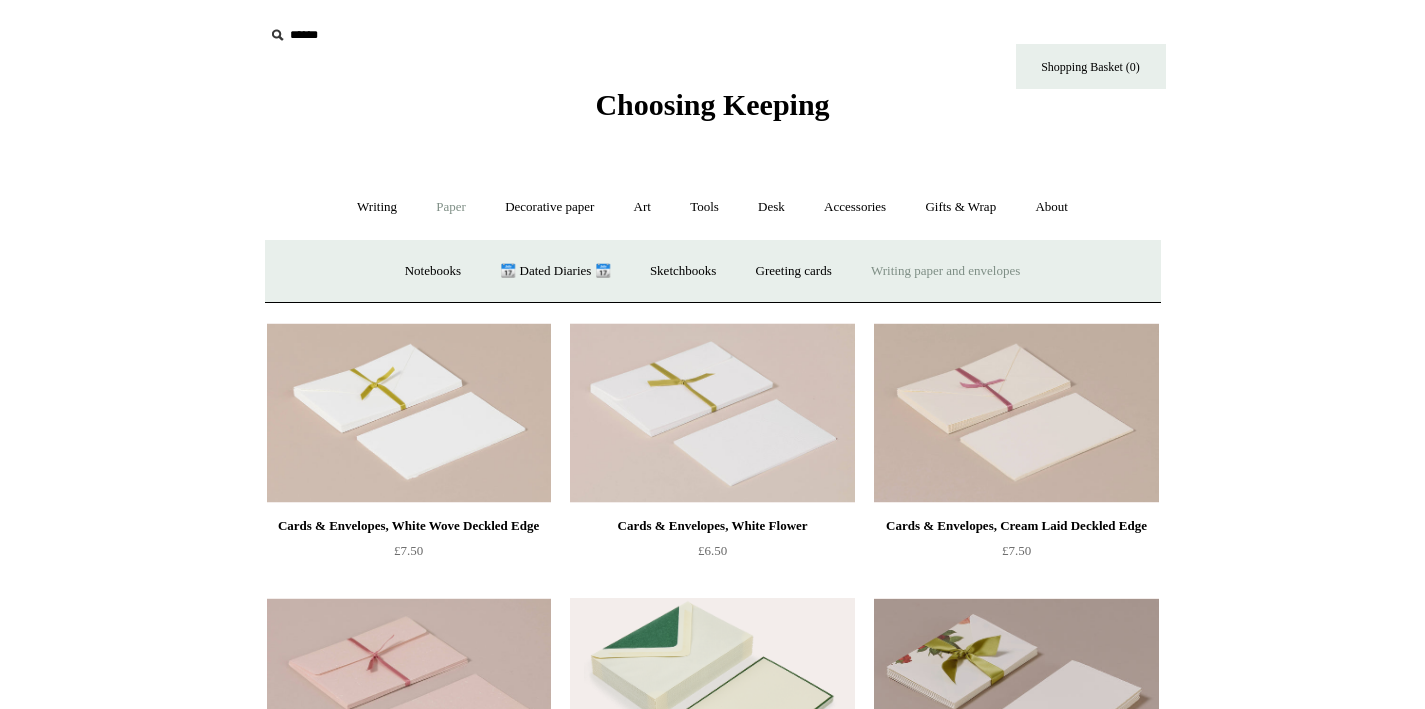 click on "Writing paper and envelopes +" at bounding box center [945, 271] 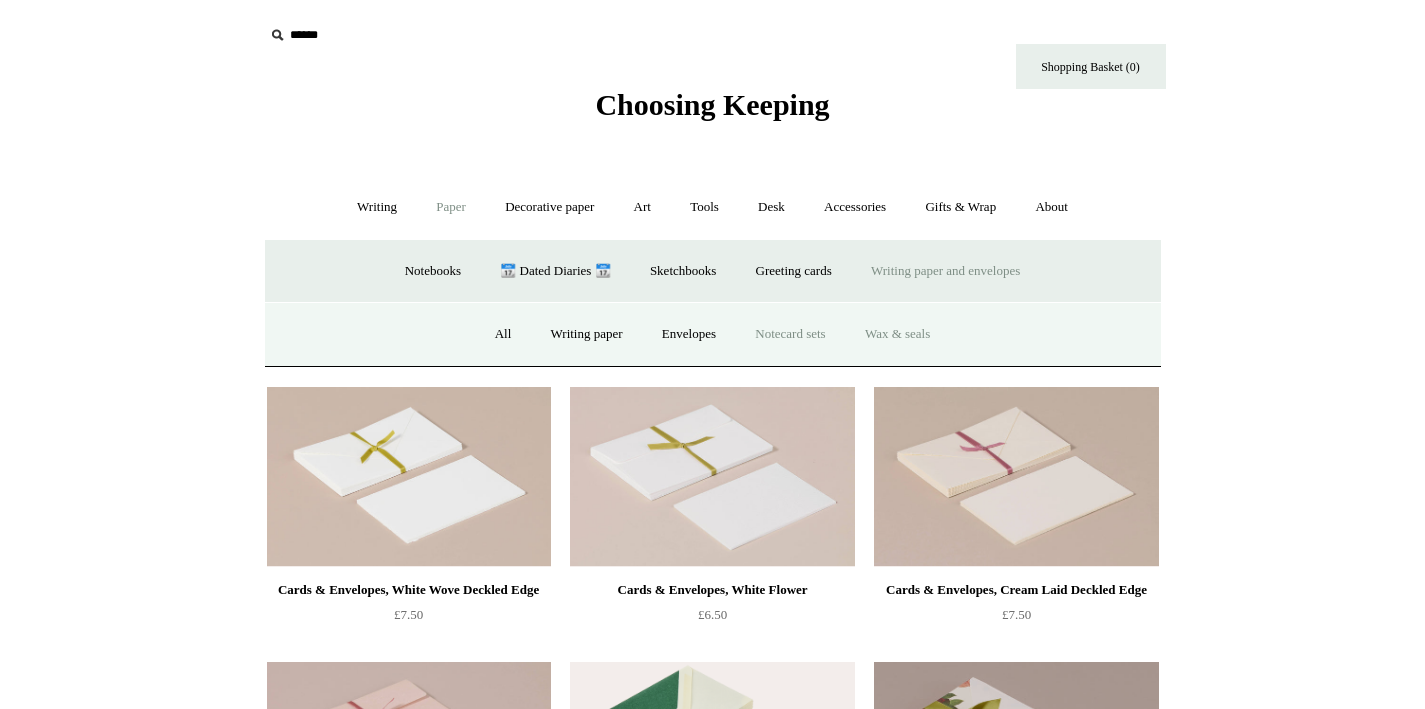 click on "Wax & seals" at bounding box center (897, 334) 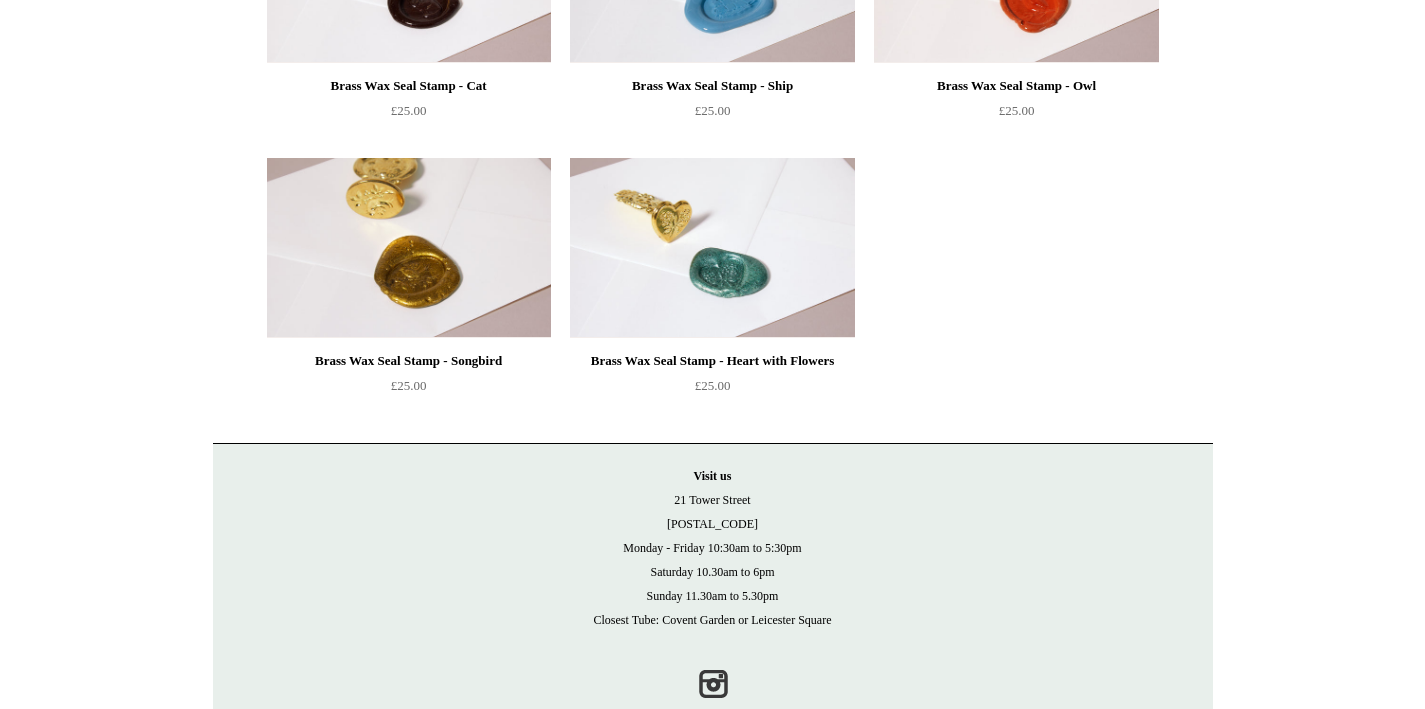 scroll, scrollTop: 1752, scrollLeft: 0, axis: vertical 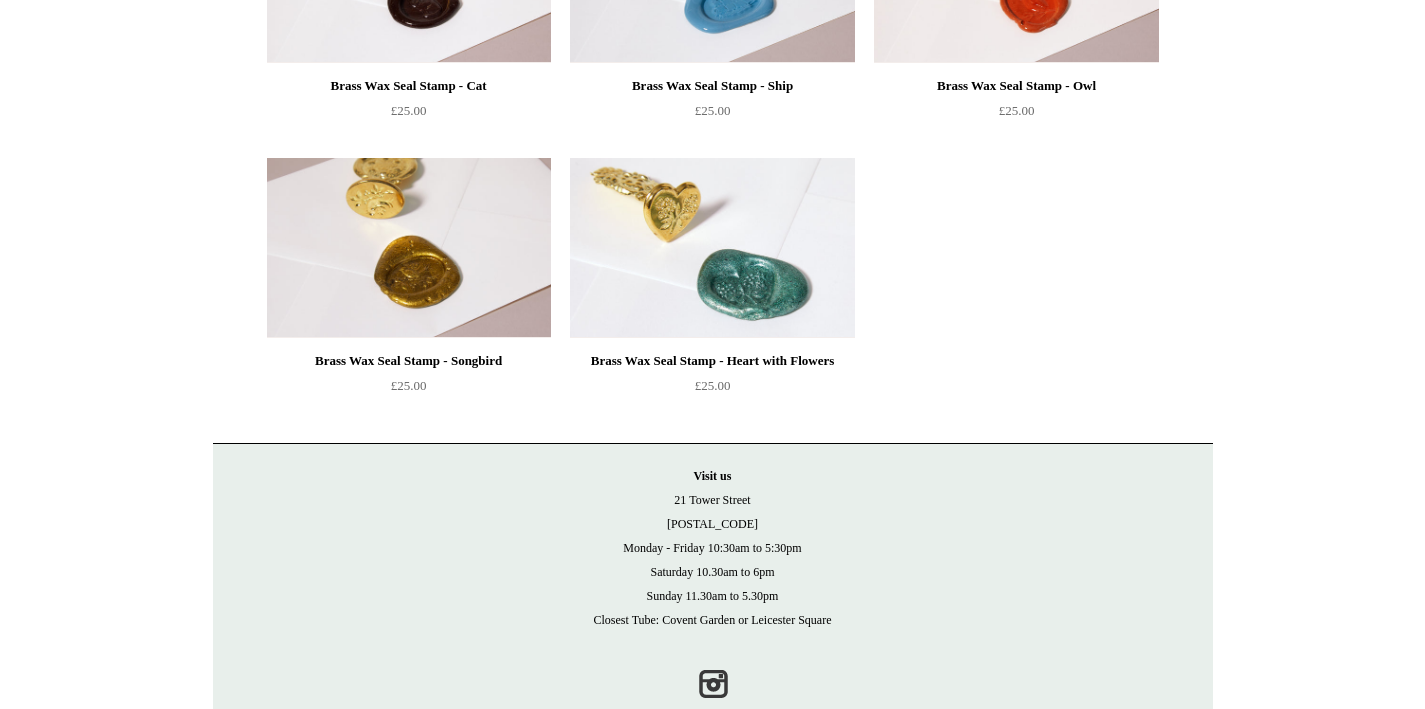 click at bounding box center [712, 248] 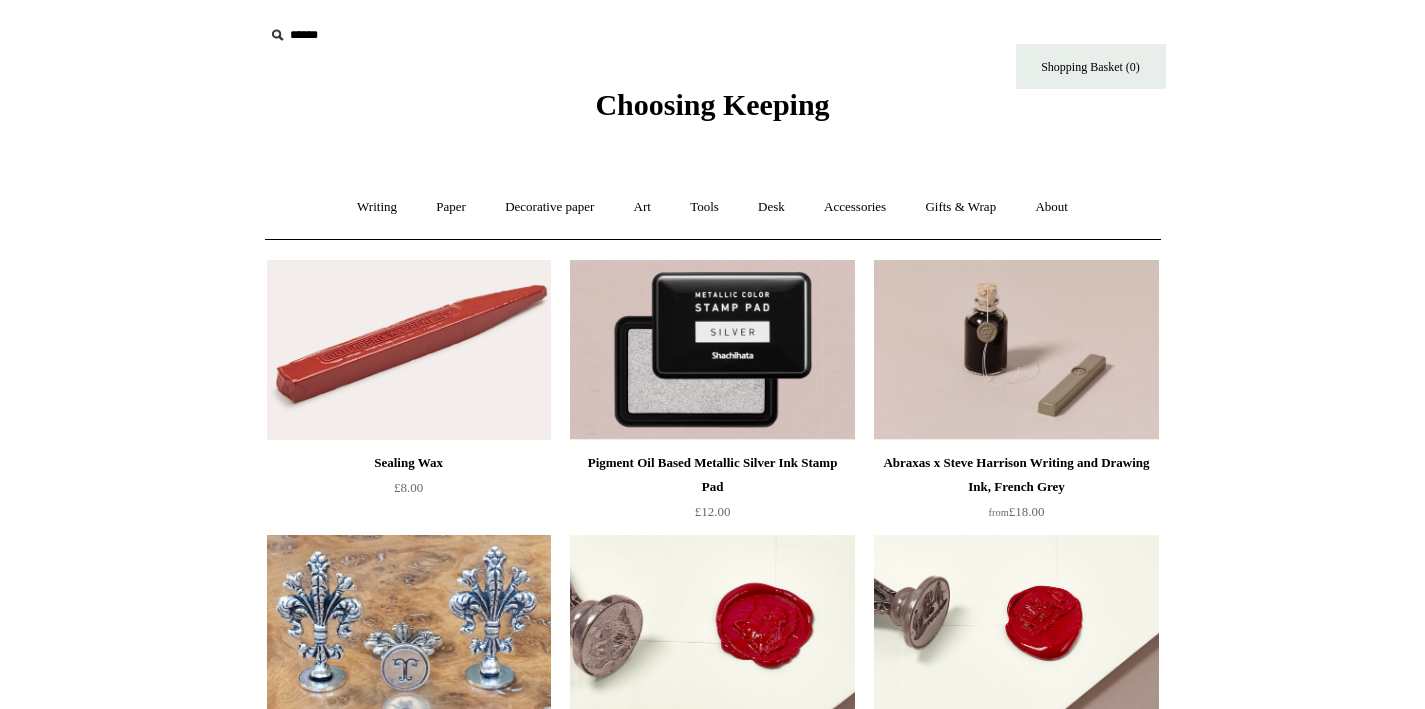 scroll, scrollTop: 0, scrollLeft: 0, axis: both 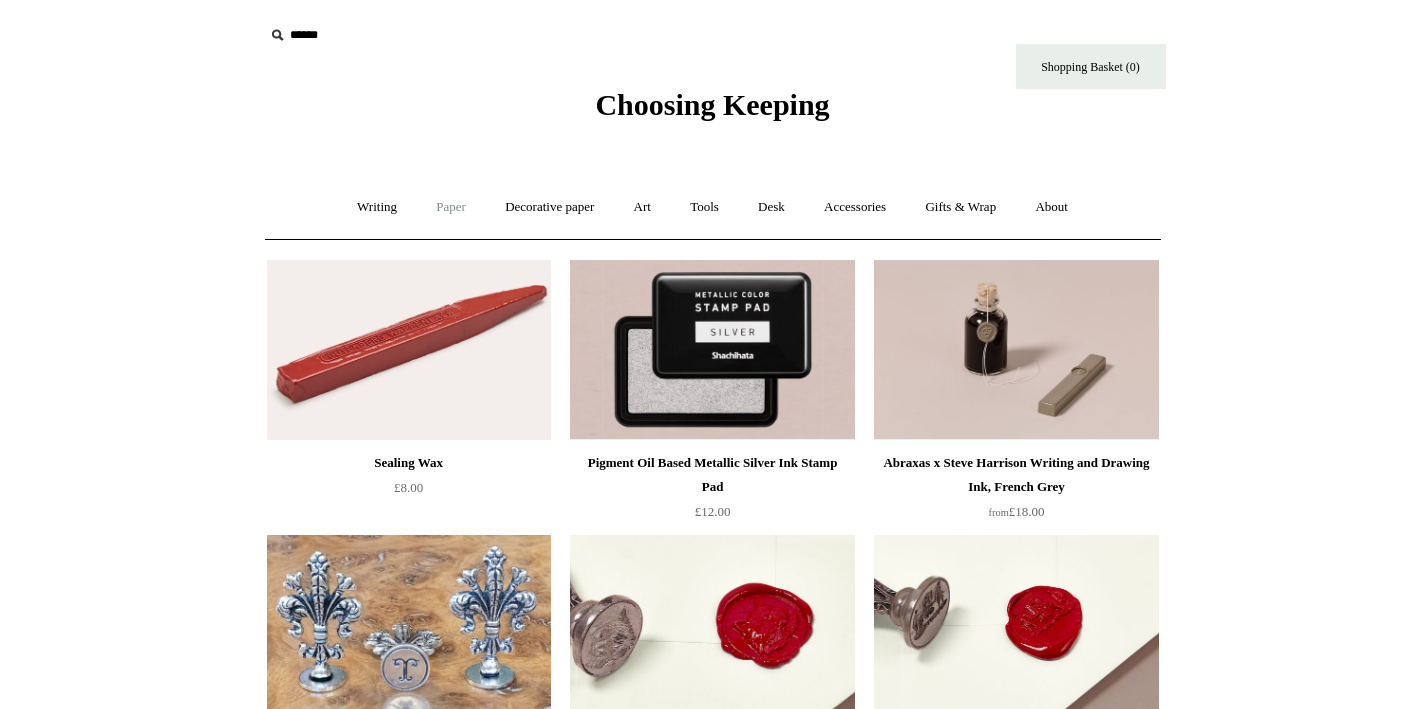 click on "Paper +" at bounding box center (451, 207) 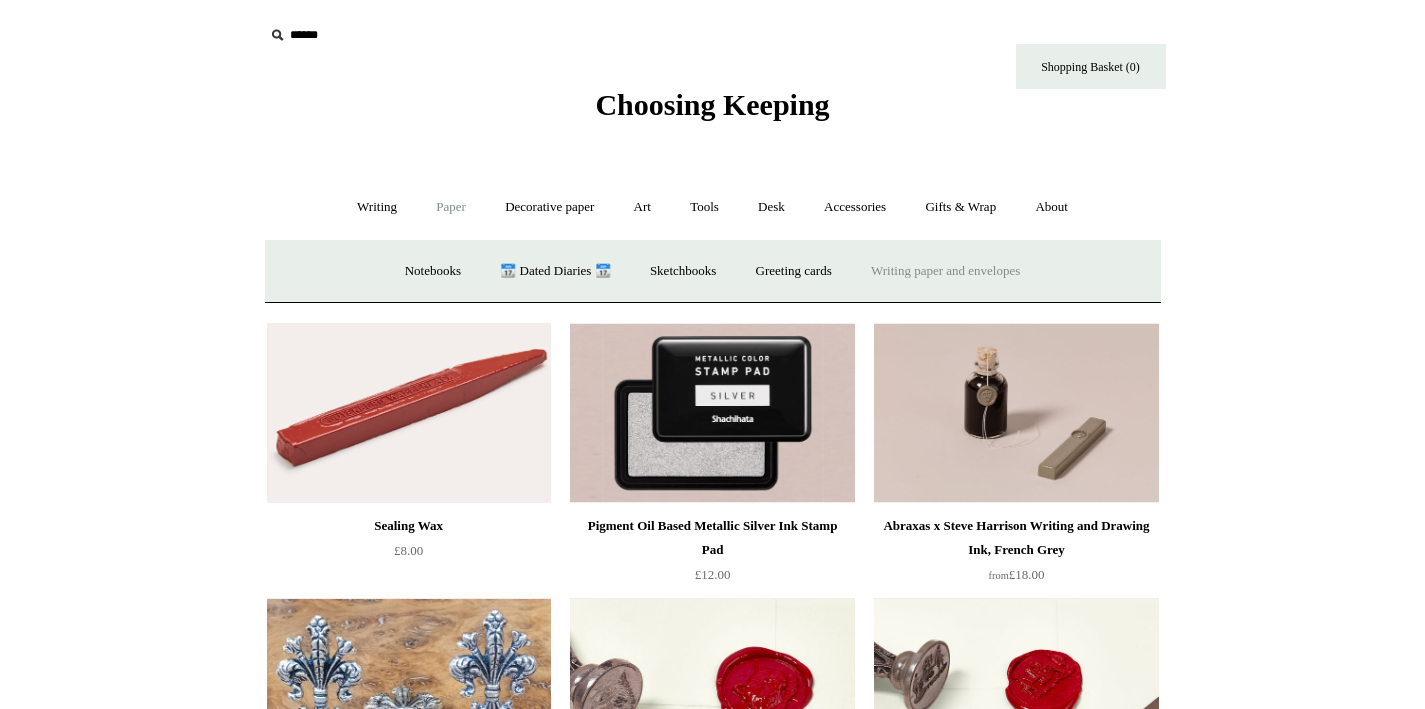 click on "Writing paper and envelopes +" at bounding box center (945, 271) 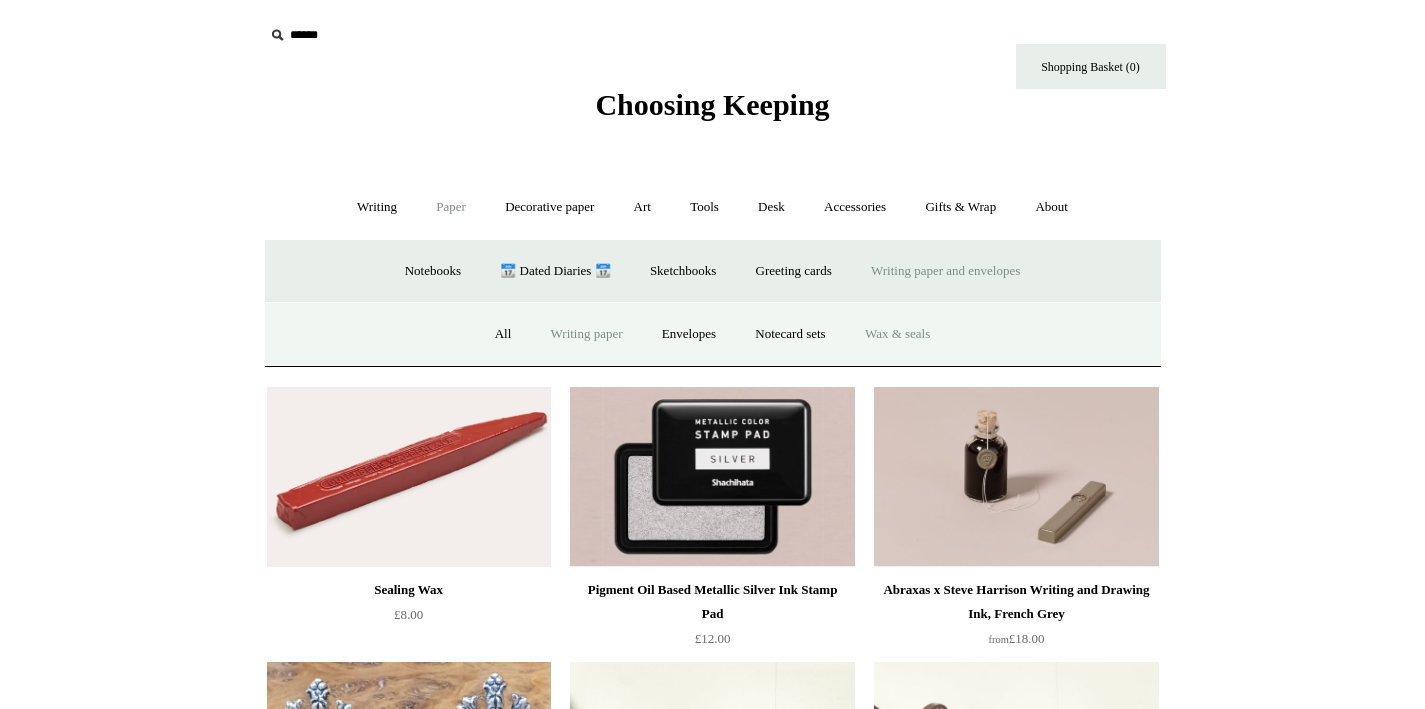 click on "Writing paper" at bounding box center (587, 334) 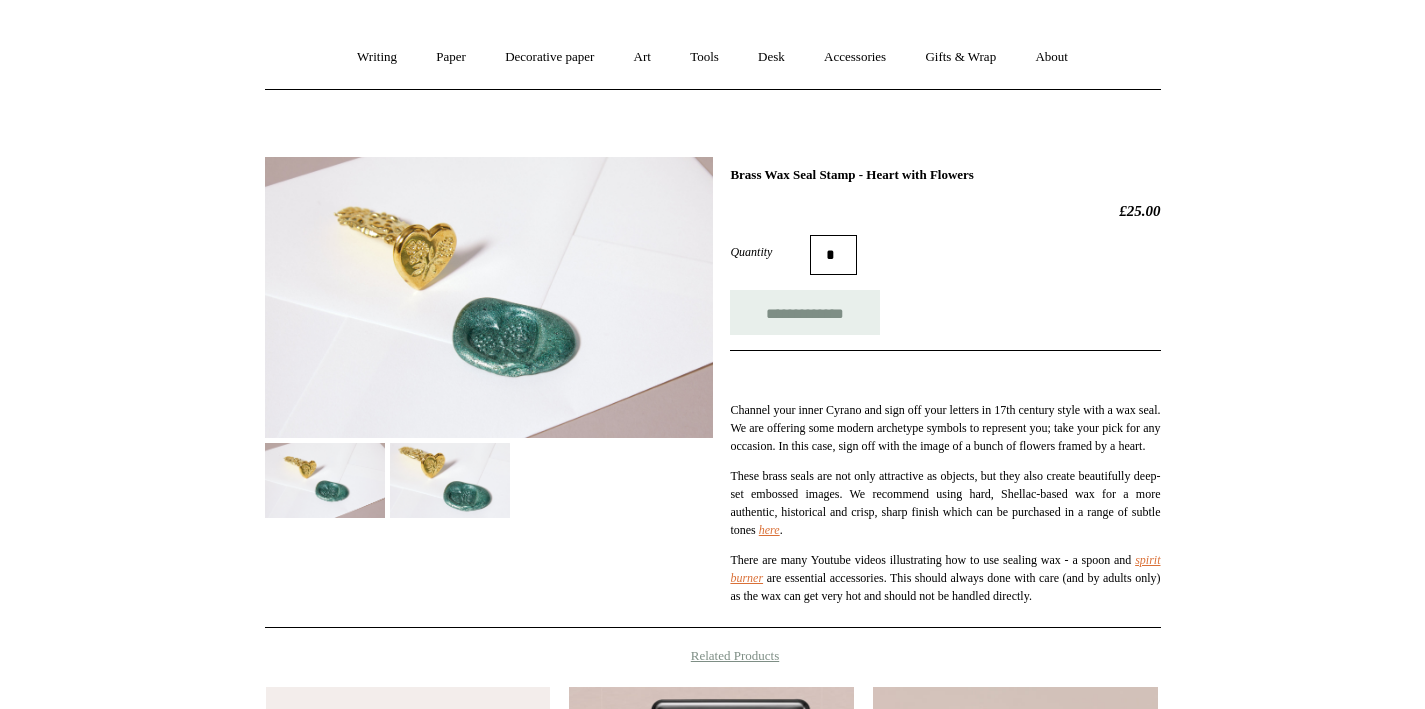 scroll, scrollTop: 157, scrollLeft: 0, axis: vertical 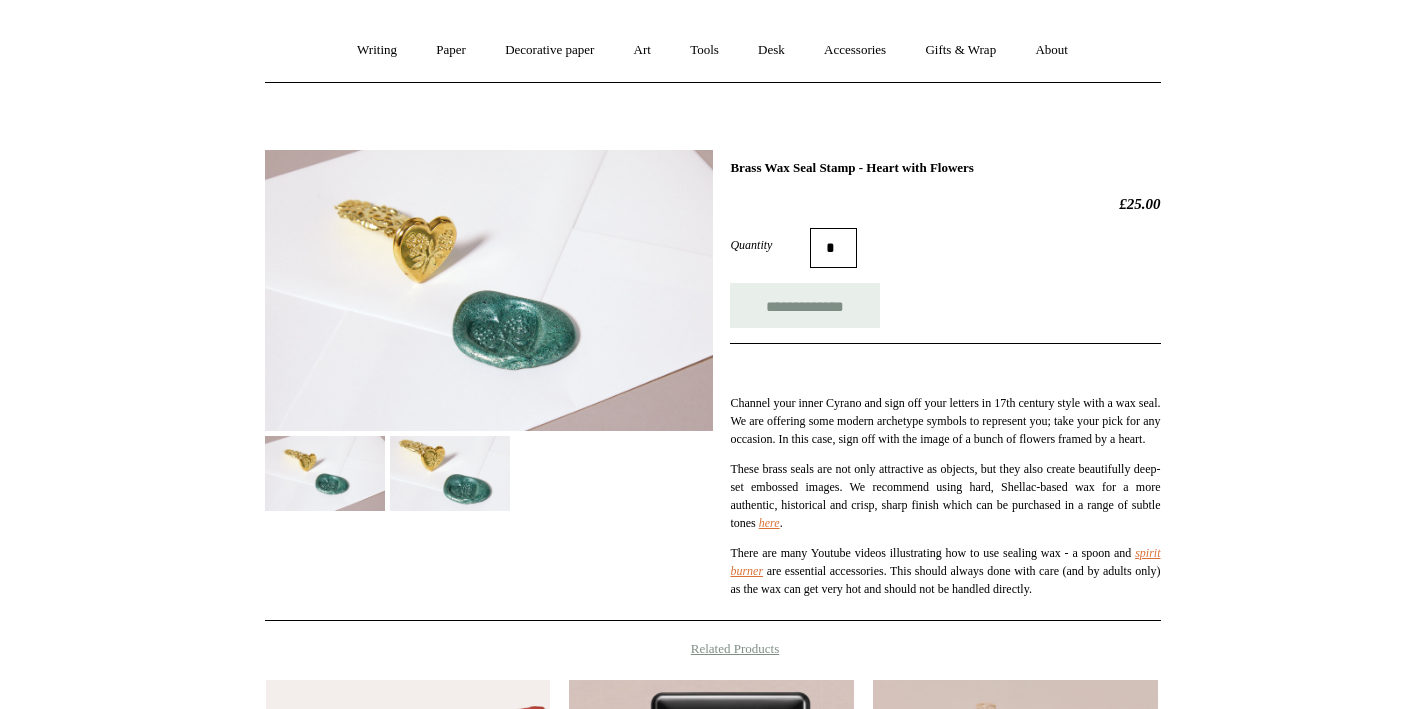 click at bounding box center (450, 473) 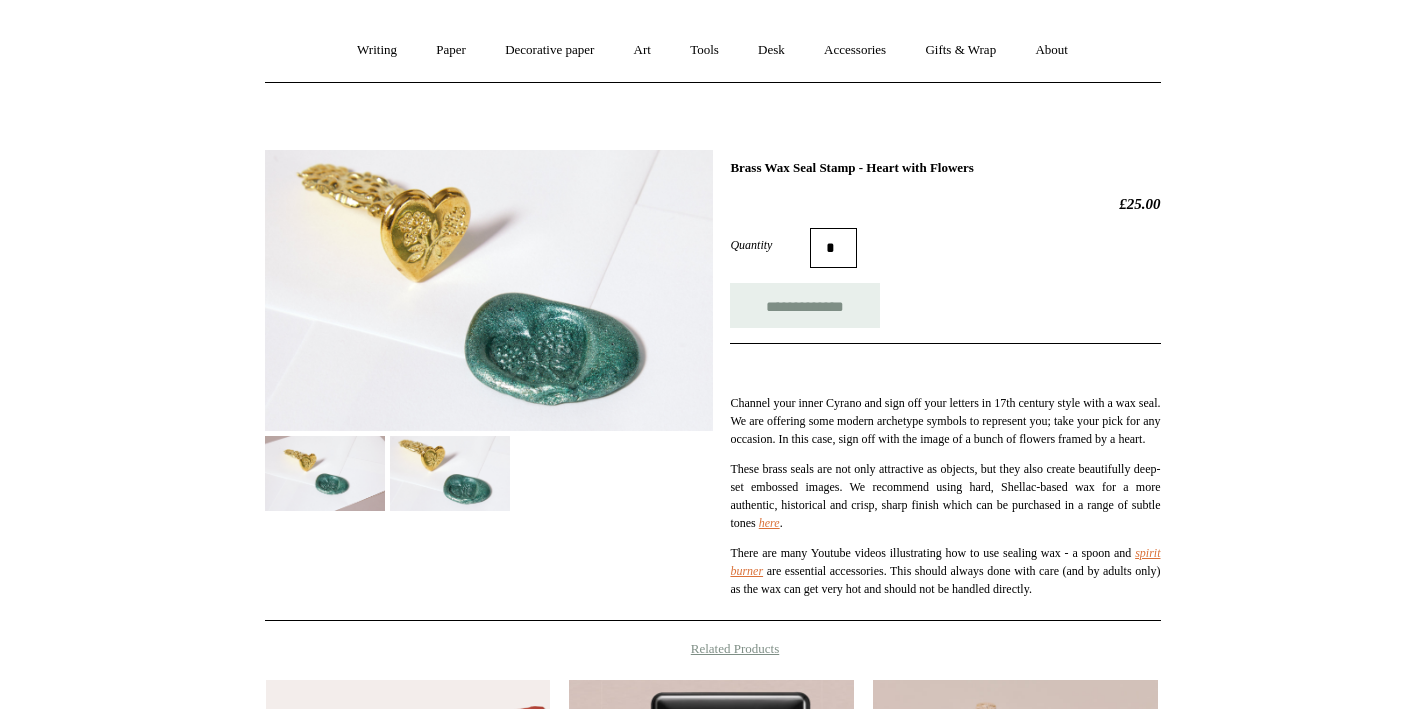 click at bounding box center (489, 290) 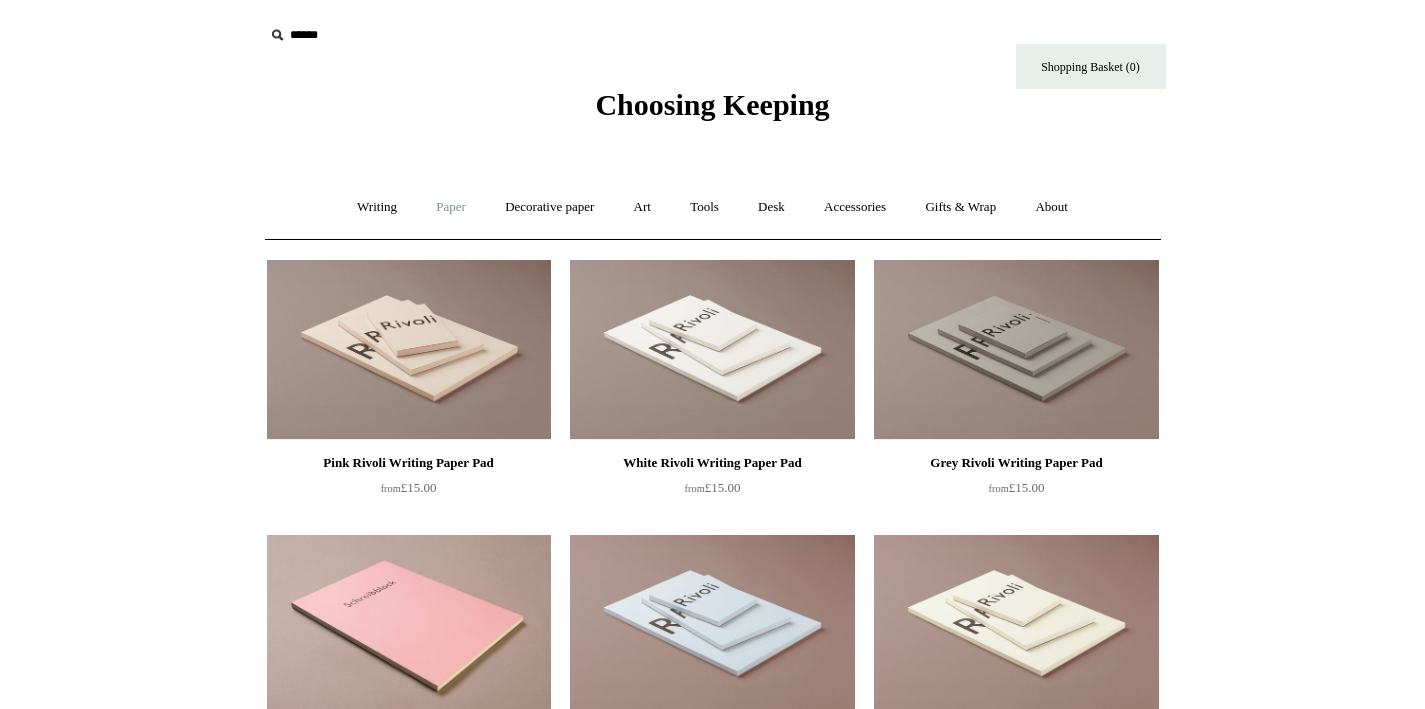 scroll, scrollTop: 0, scrollLeft: 0, axis: both 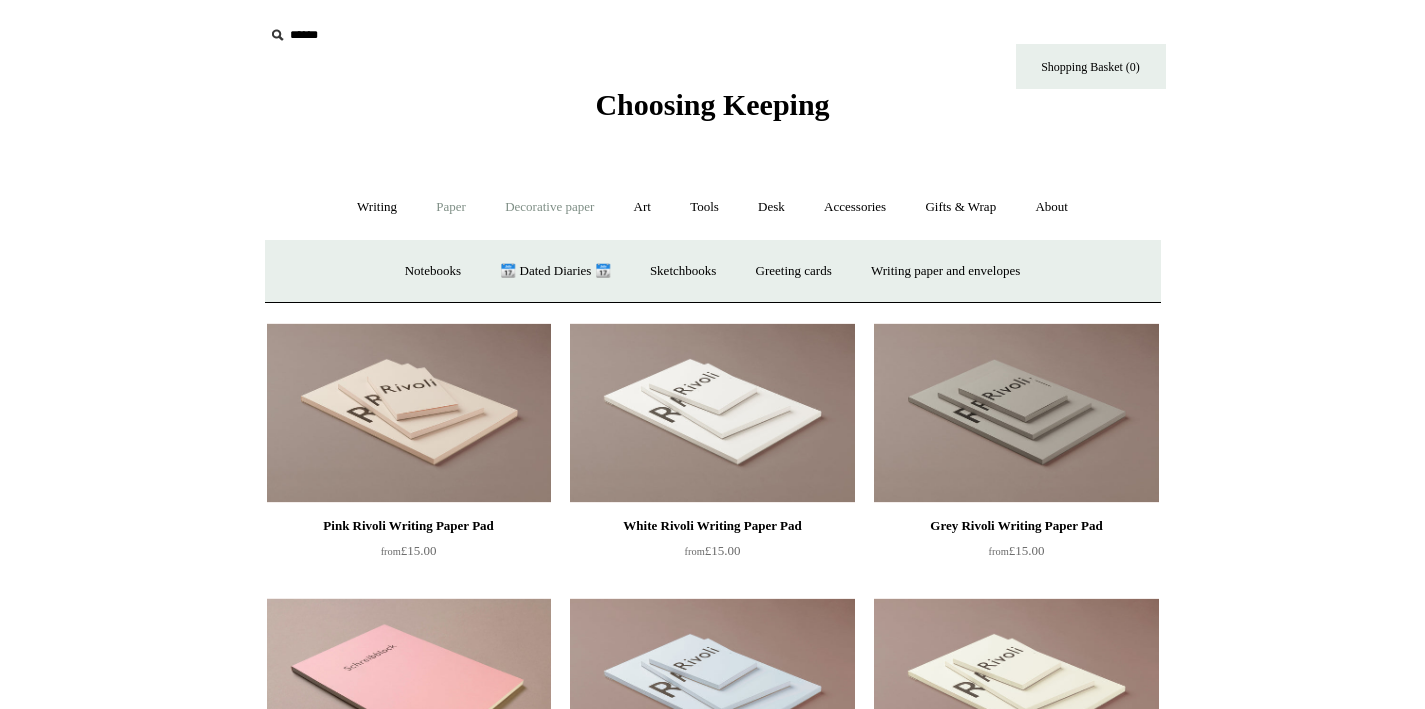 click on "Decorative paper +" at bounding box center [549, 207] 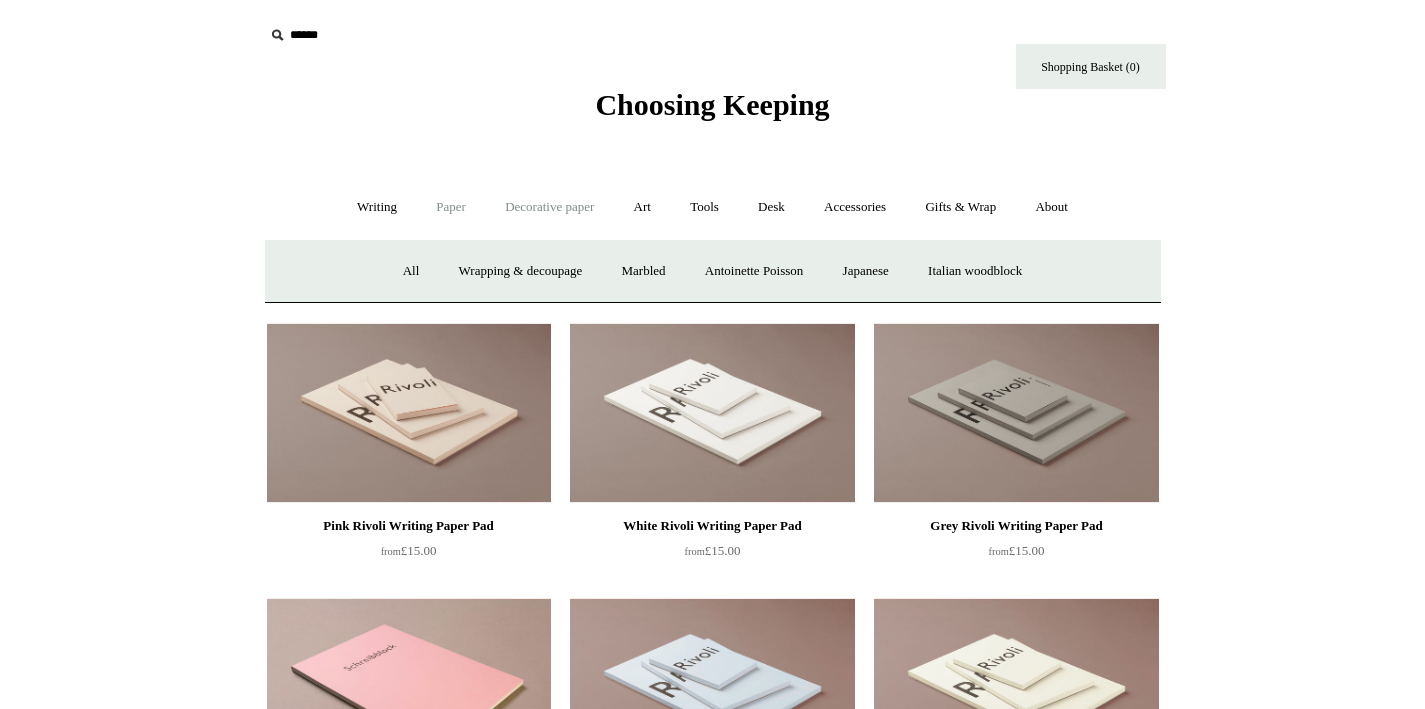 click on "Paper +" at bounding box center (451, 207) 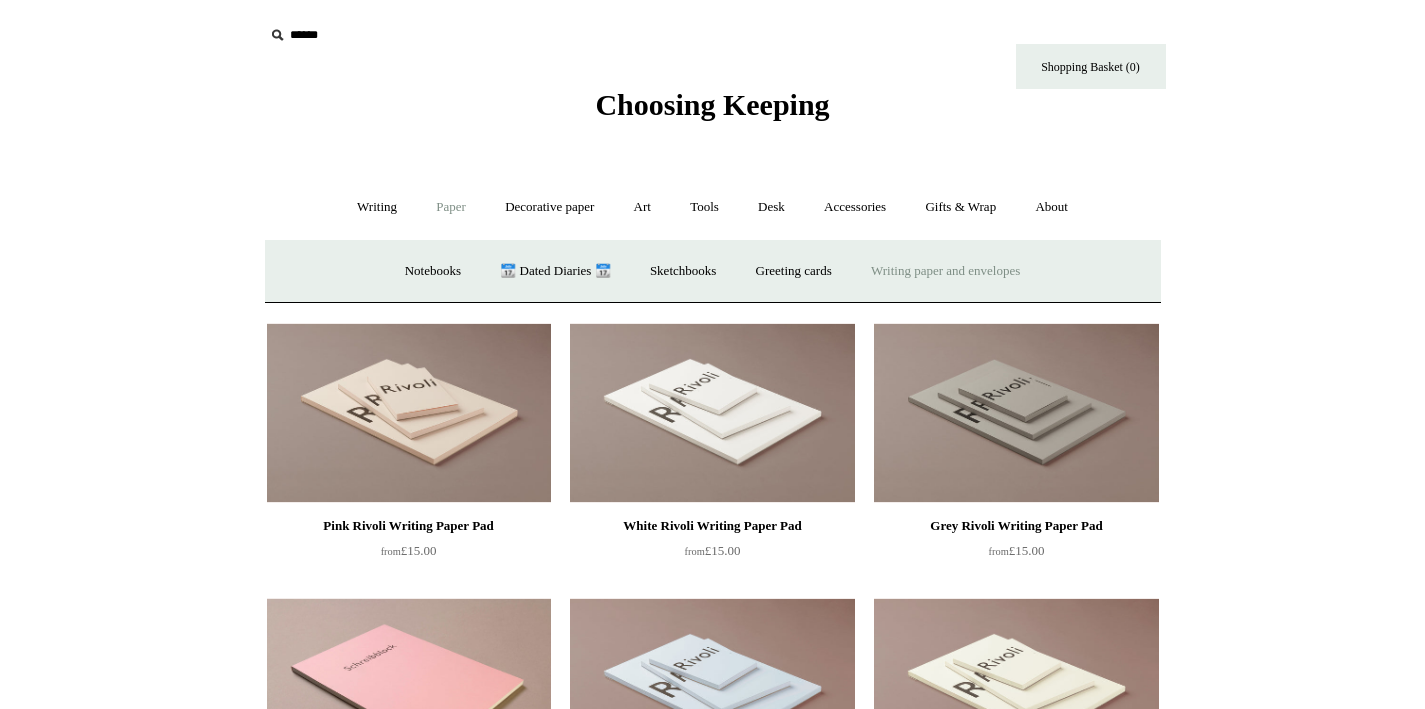 click on "Writing paper and envelopes +" at bounding box center (945, 271) 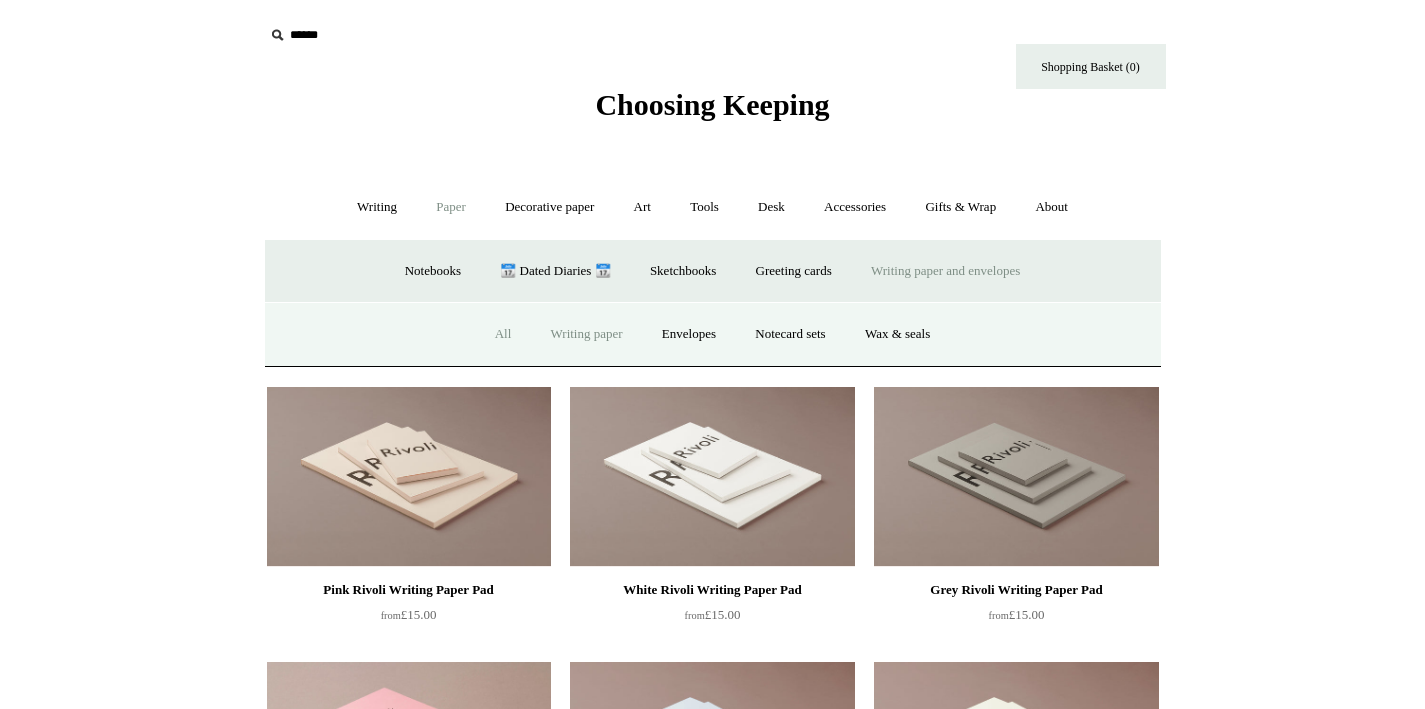 click on "All" at bounding box center [503, 334] 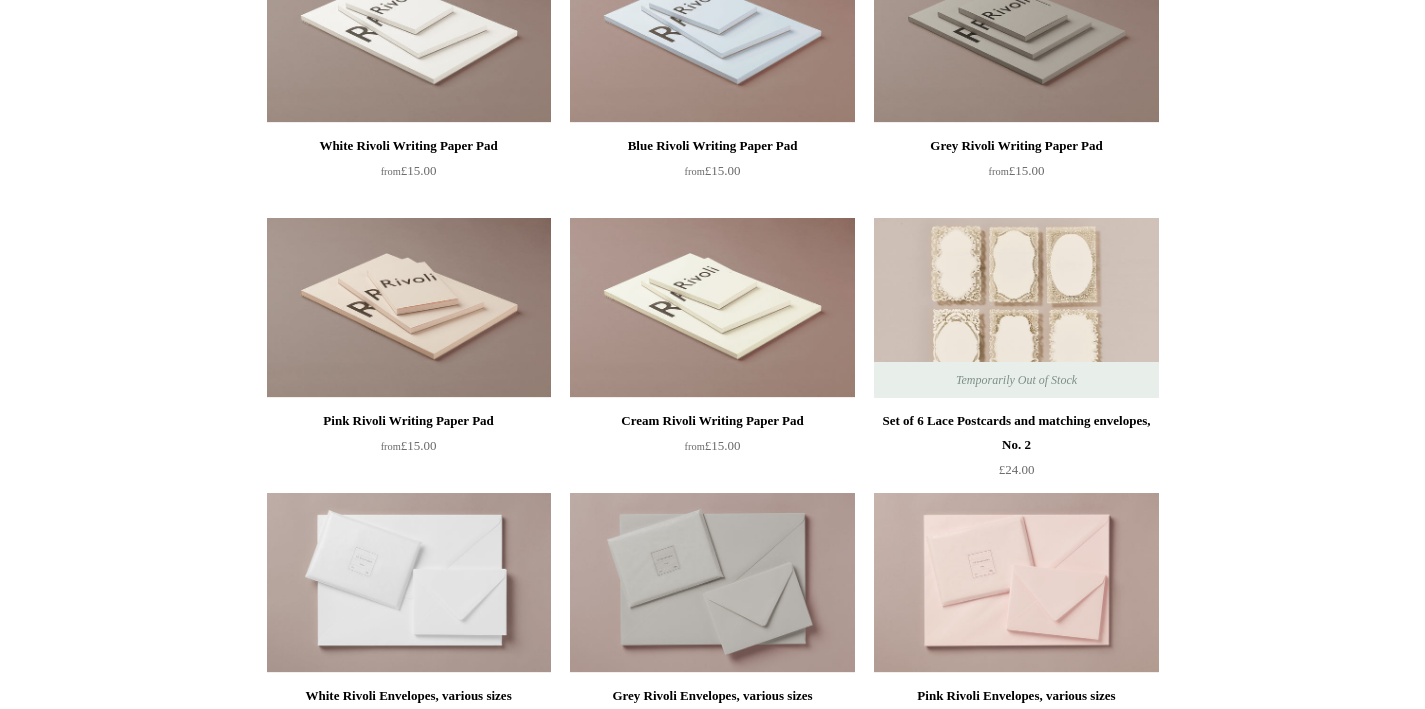 scroll, scrollTop: 319, scrollLeft: 0, axis: vertical 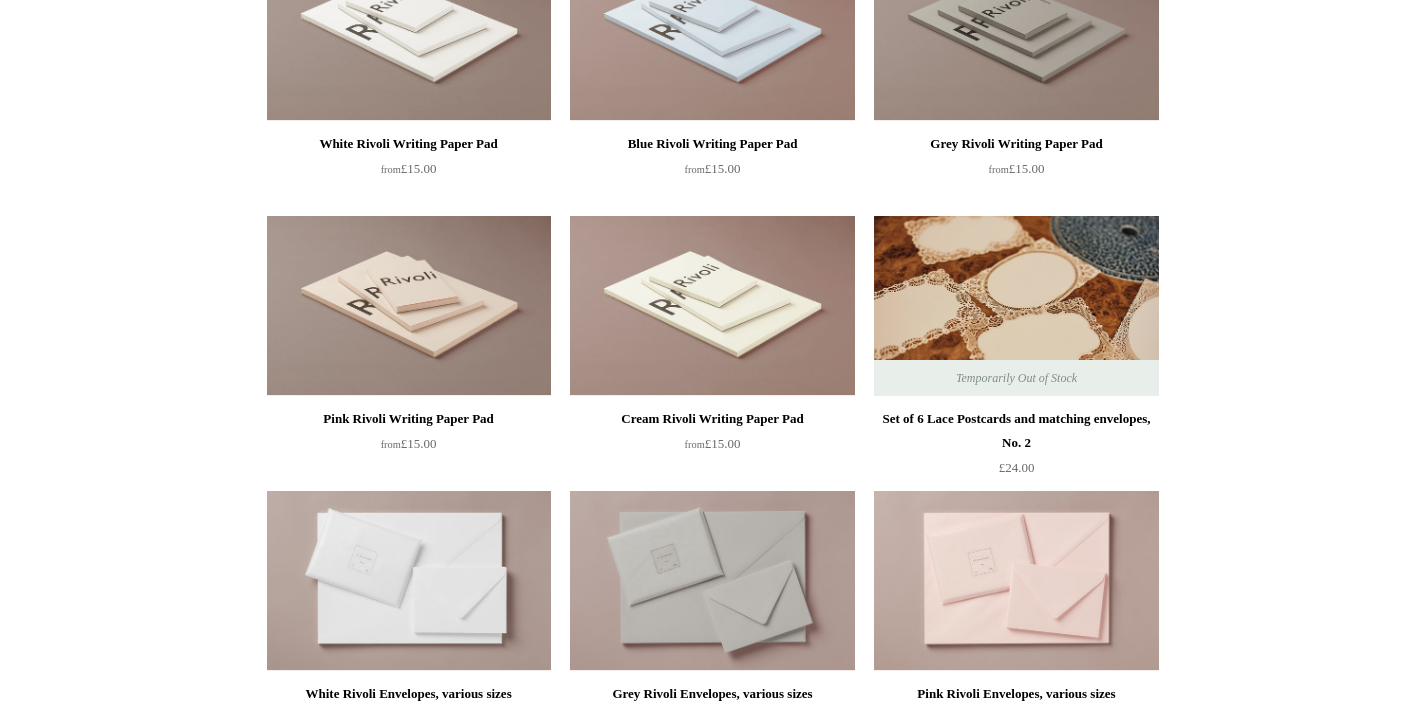 click at bounding box center (1016, 306) 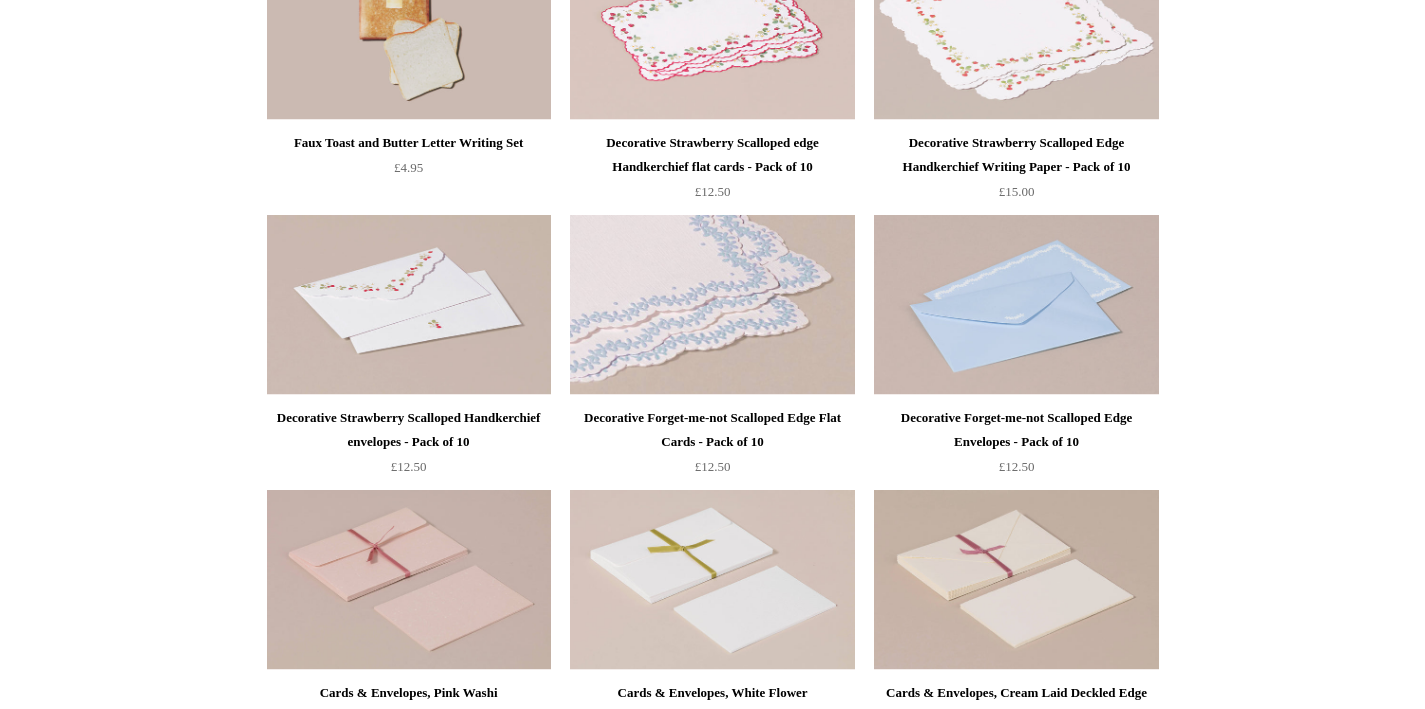 scroll, scrollTop: 1153, scrollLeft: 0, axis: vertical 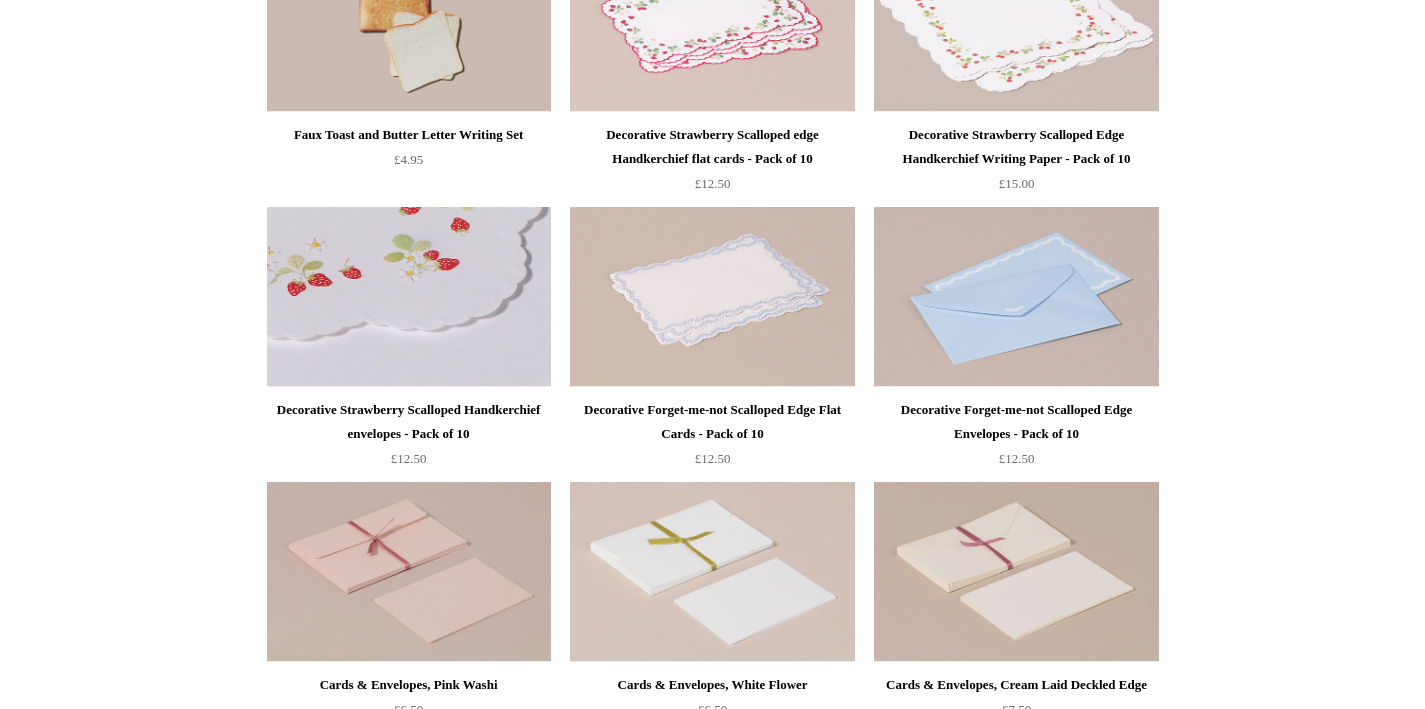 click at bounding box center [409, 297] 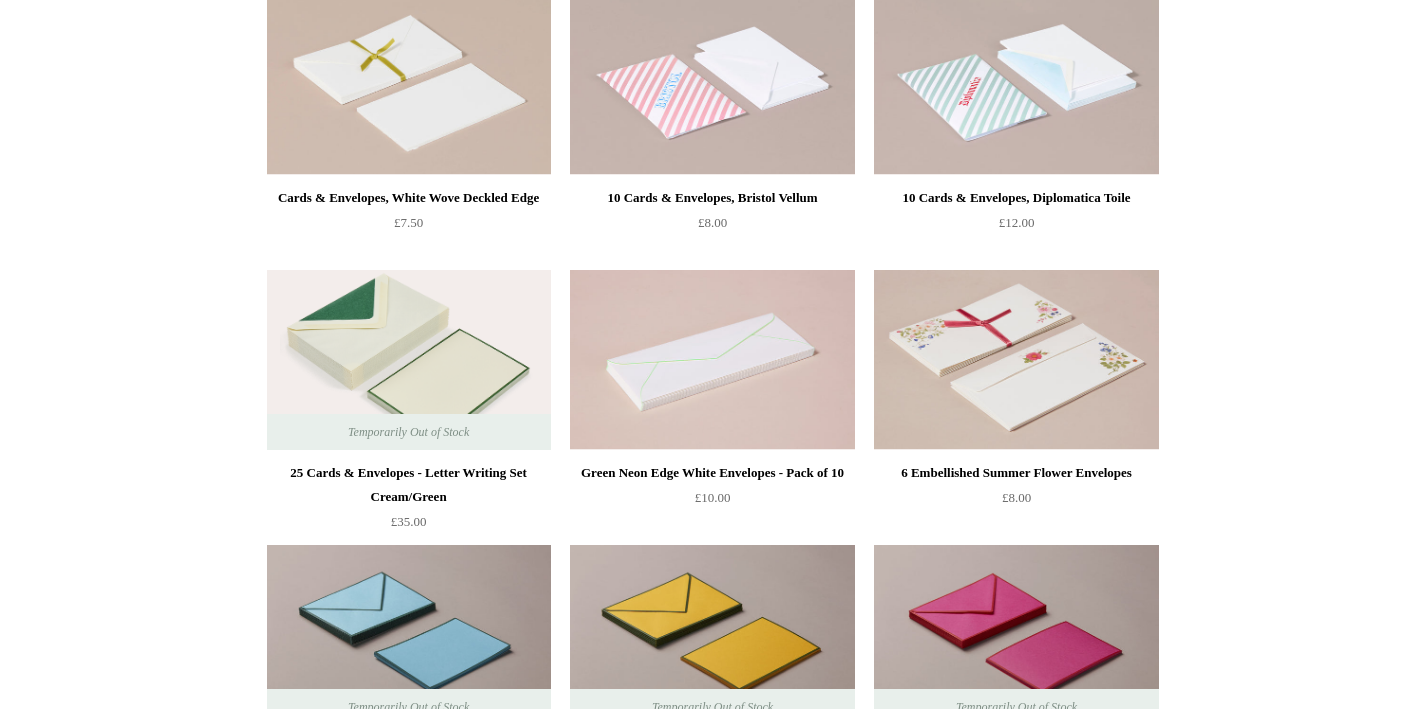 scroll, scrollTop: 1946, scrollLeft: 0, axis: vertical 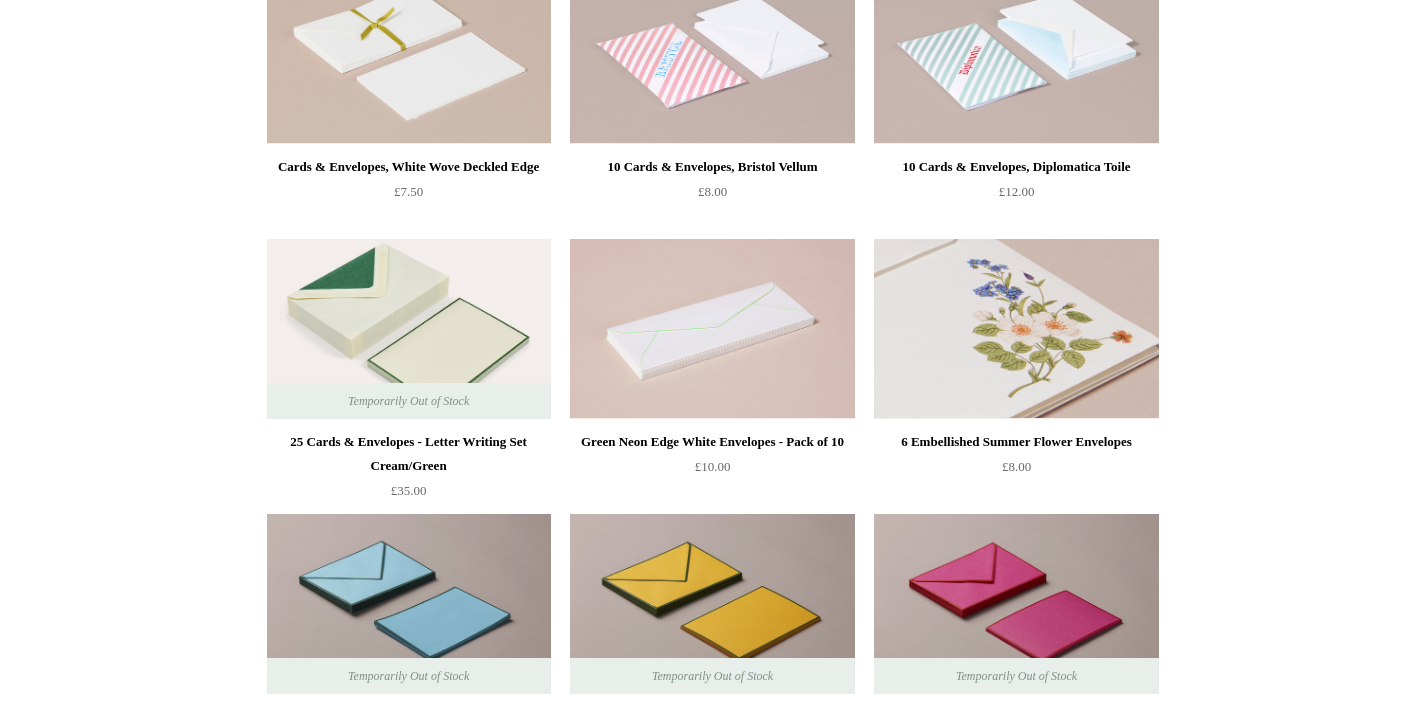 click at bounding box center (1016, 329) 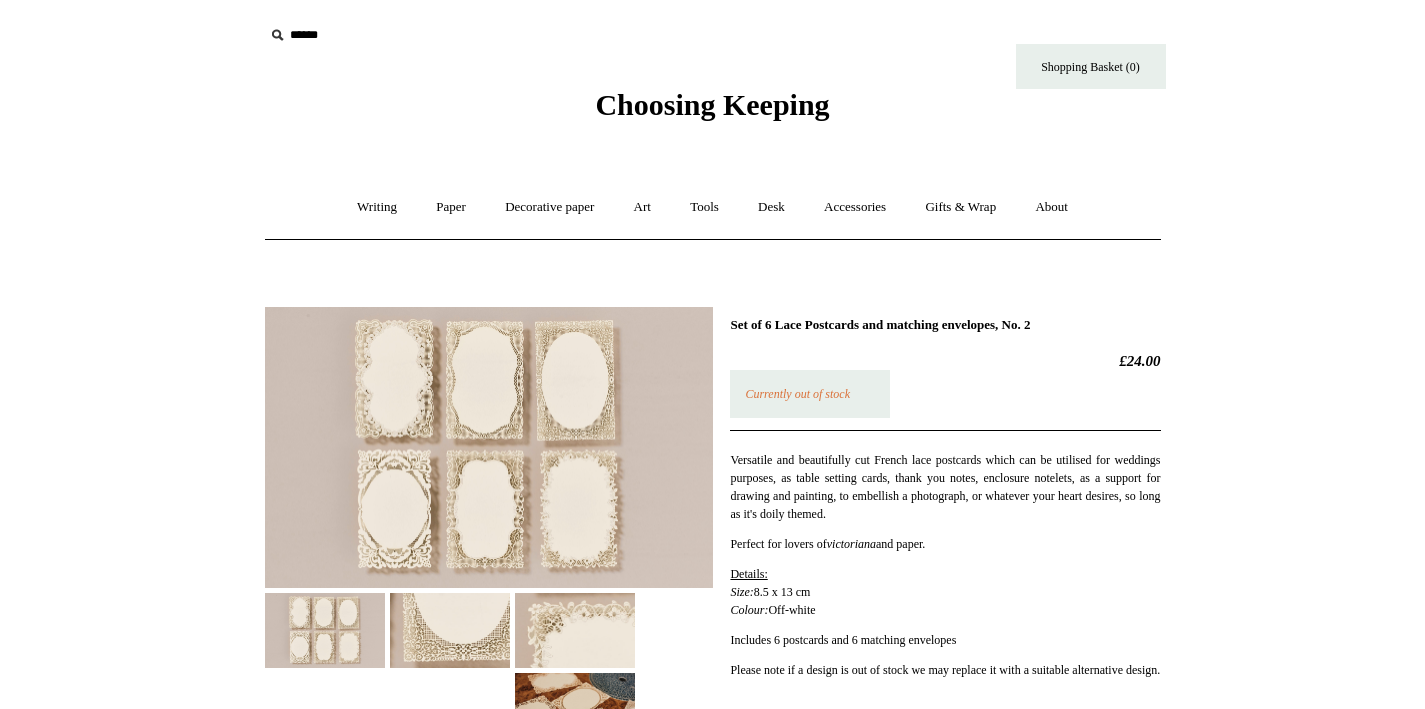 scroll, scrollTop: 0, scrollLeft: 0, axis: both 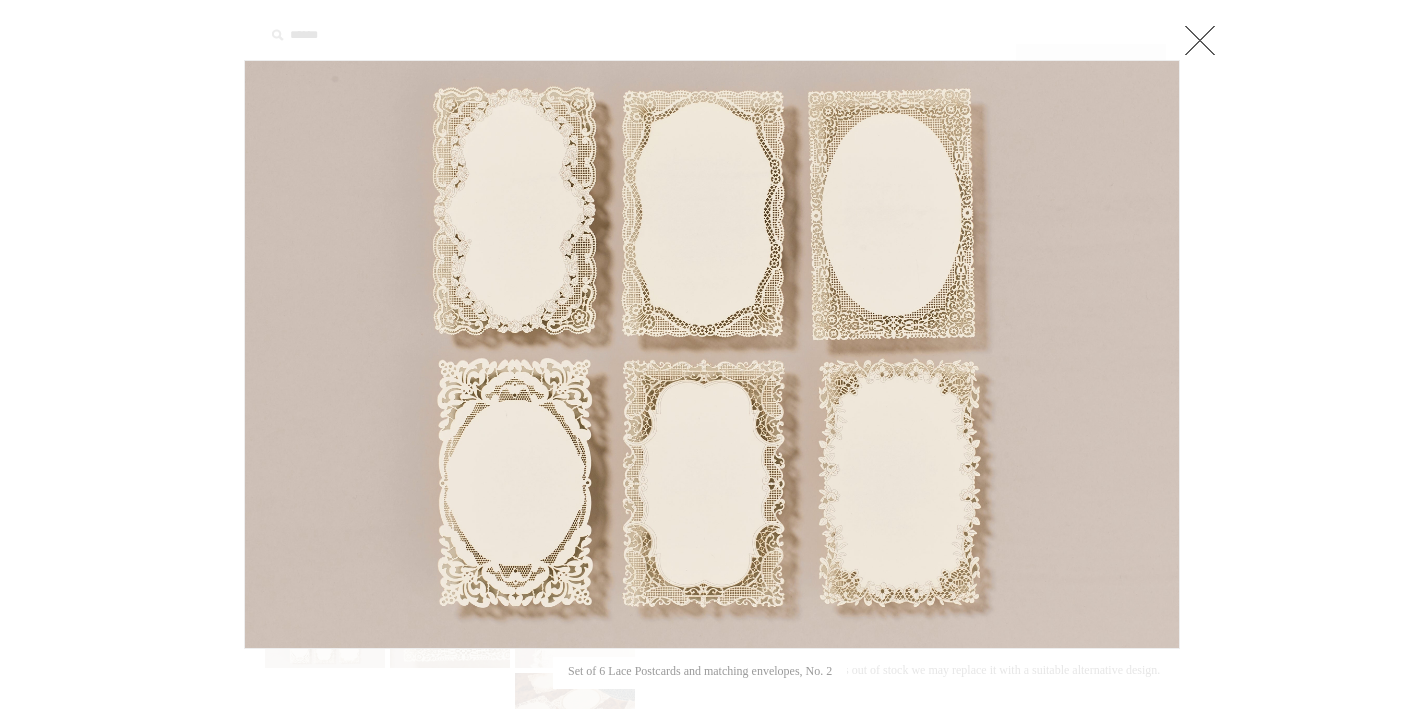 click at bounding box center (1200, 40) 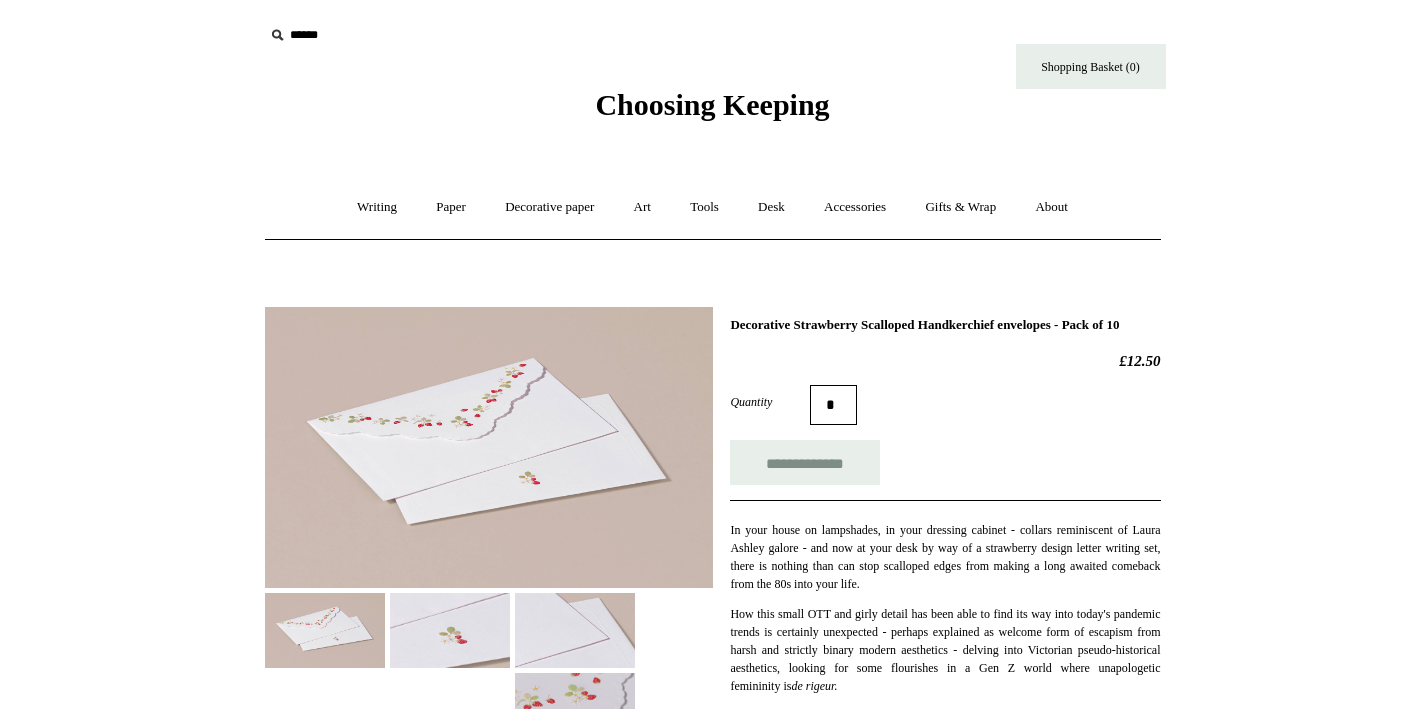 scroll, scrollTop: 219, scrollLeft: 0, axis: vertical 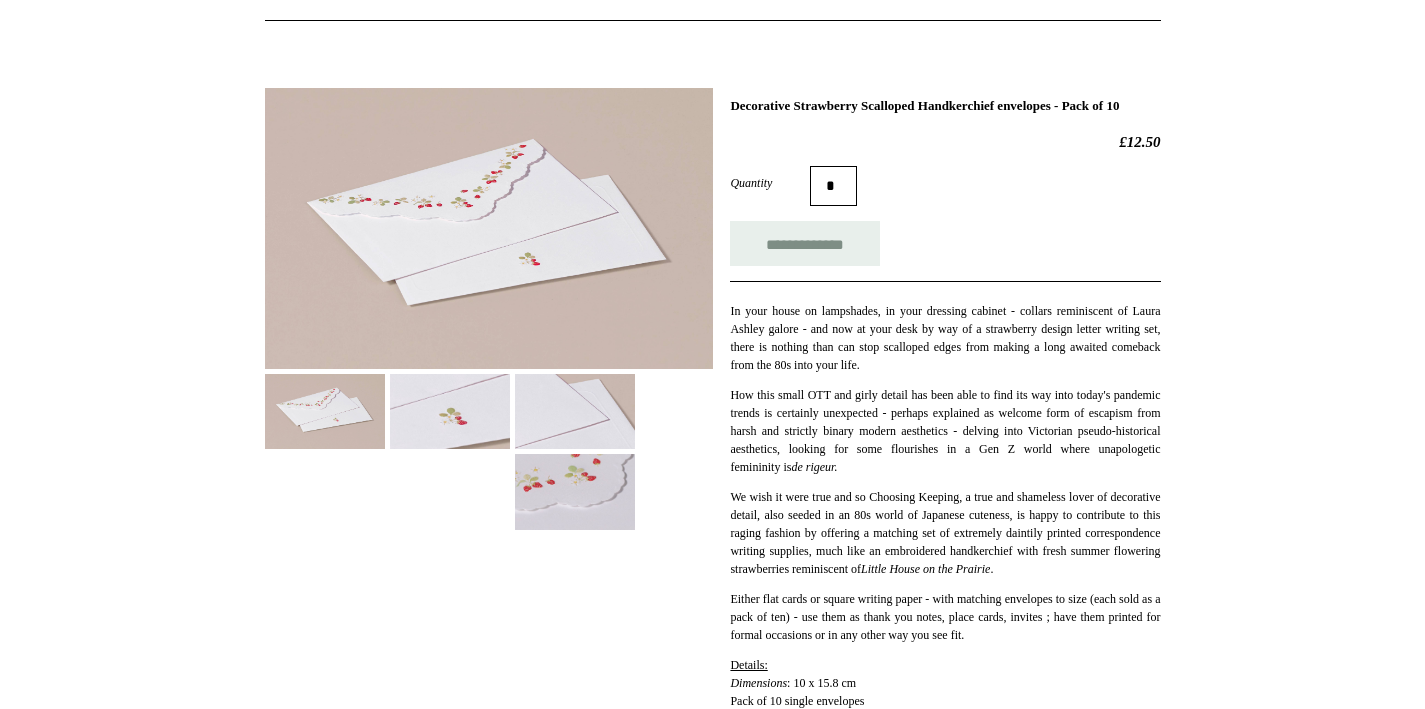 click at bounding box center [325, 411] 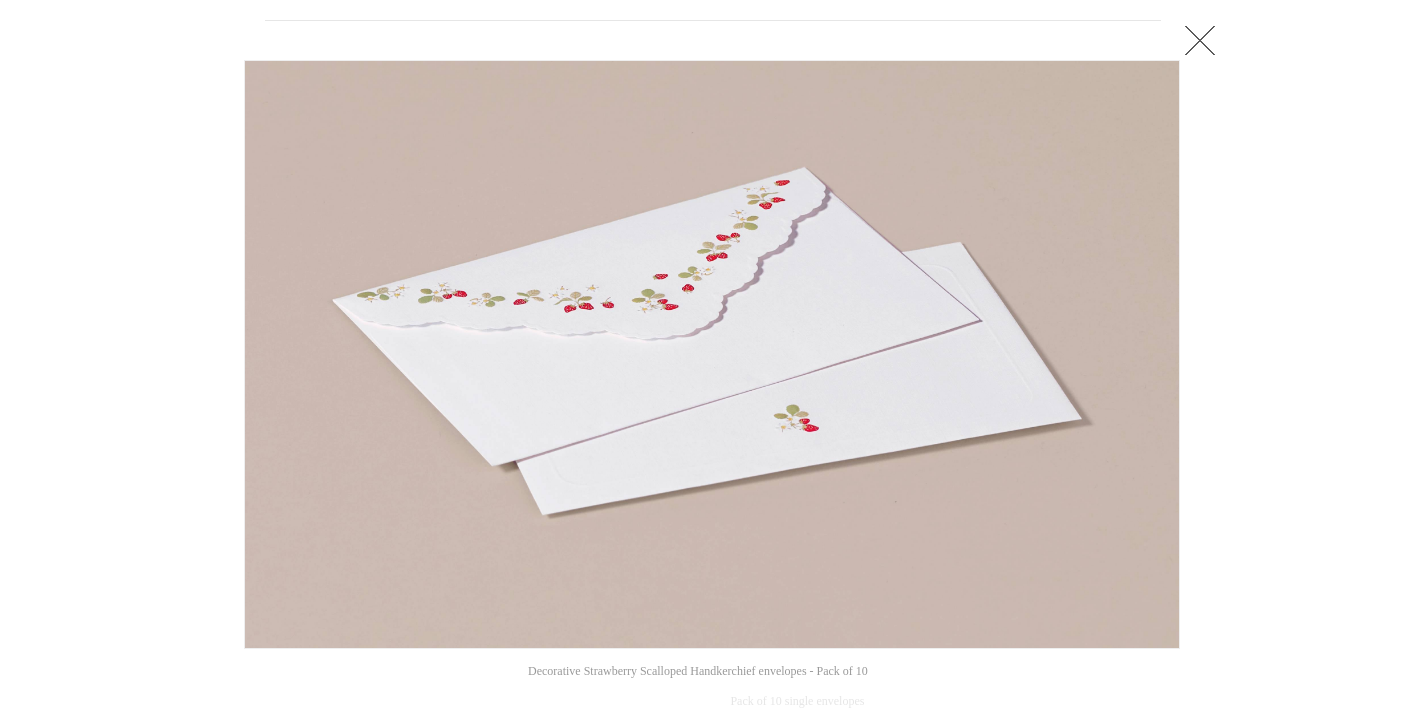 click at bounding box center (1200, 40) 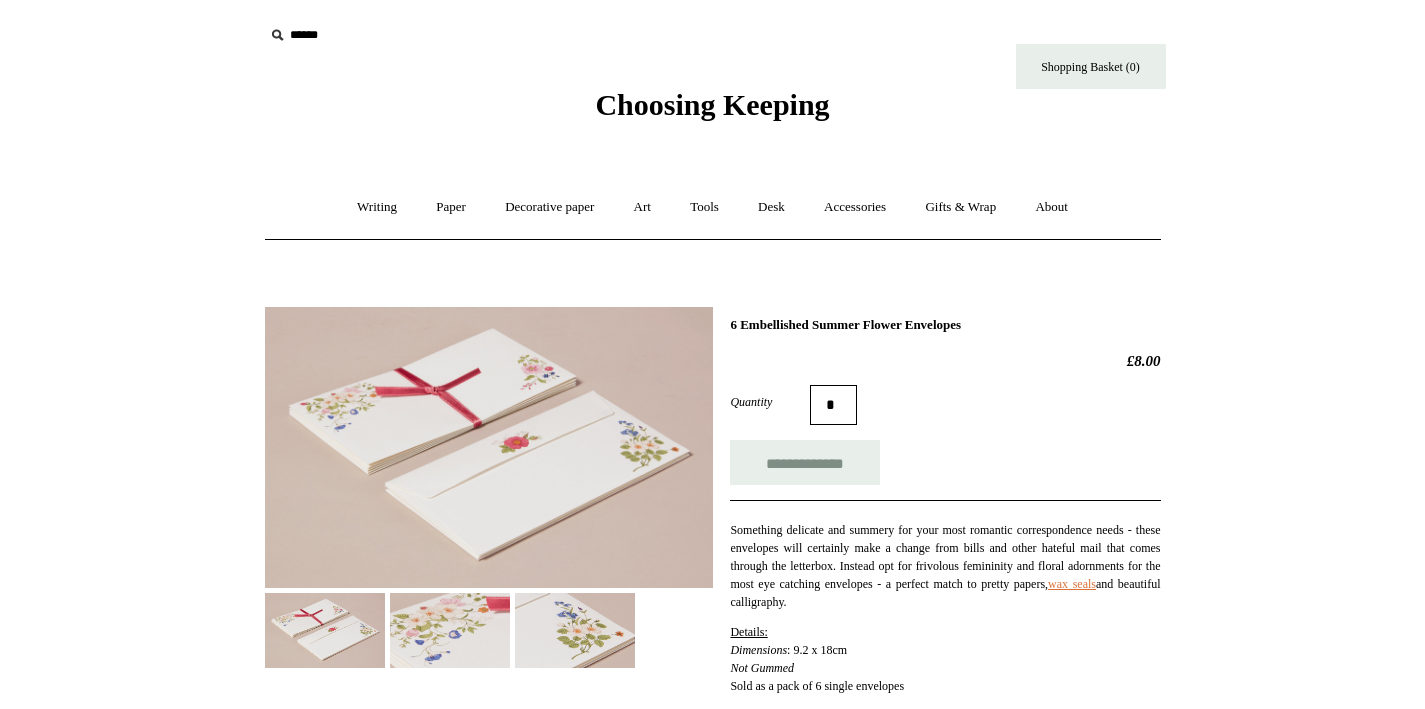scroll, scrollTop: 0, scrollLeft: 0, axis: both 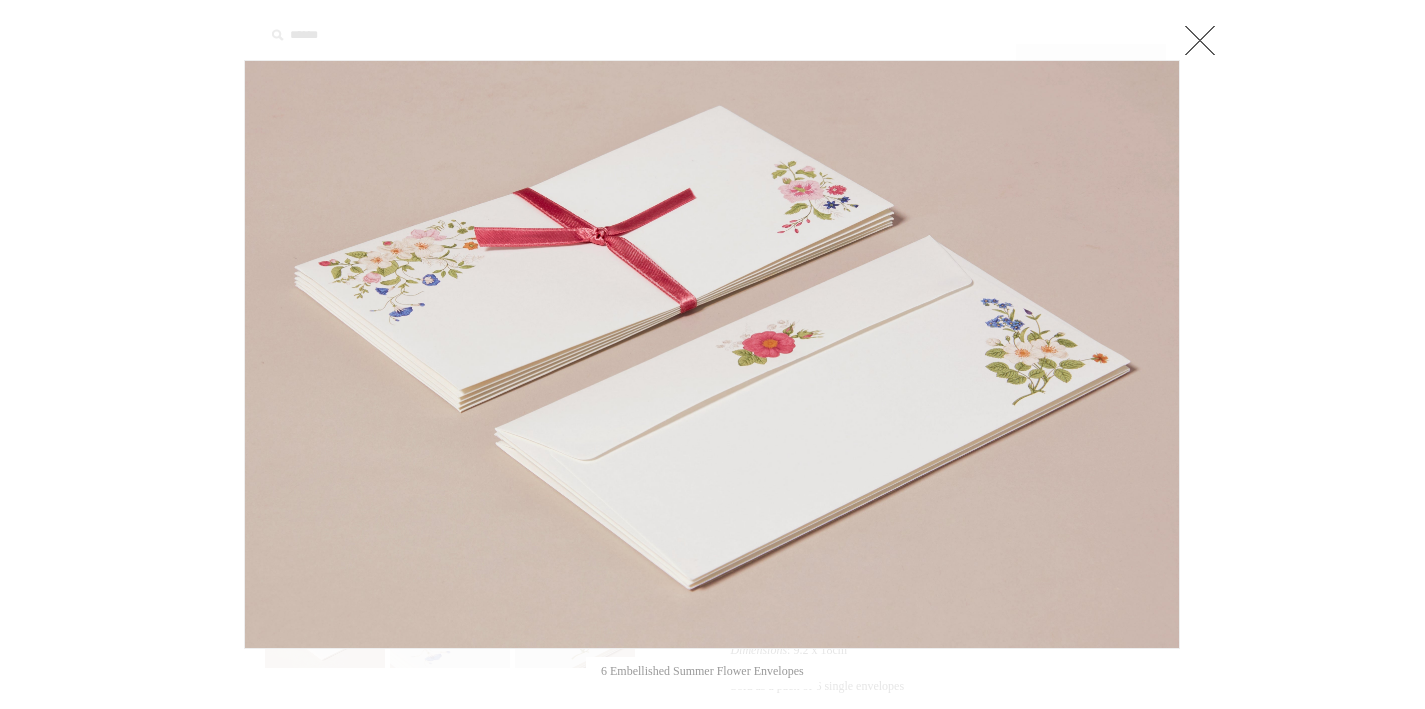 click at bounding box center (1200, 40) 